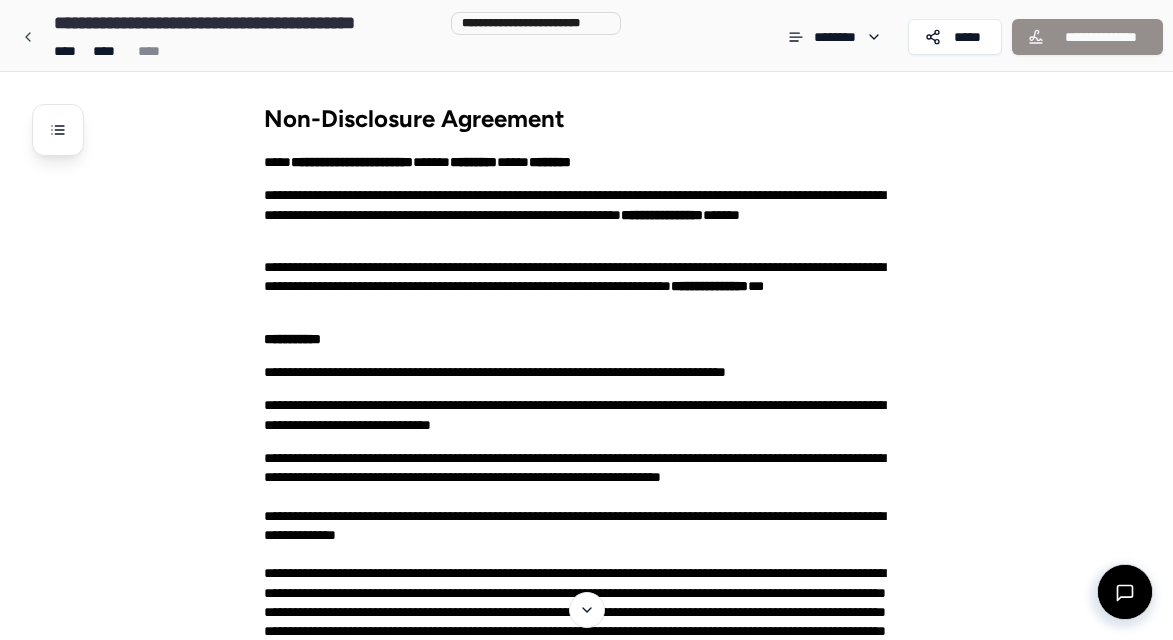 scroll, scrollTop: 1455, scrollLeft: 0, axis: vertical 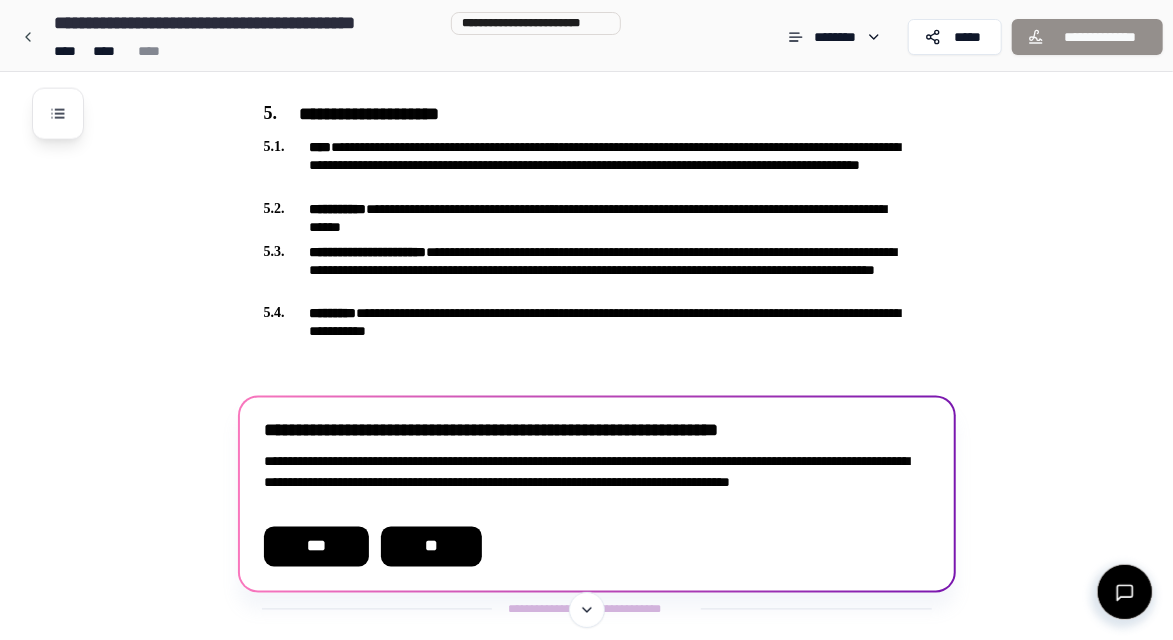 click on "**" at bounding box center [432, 547] 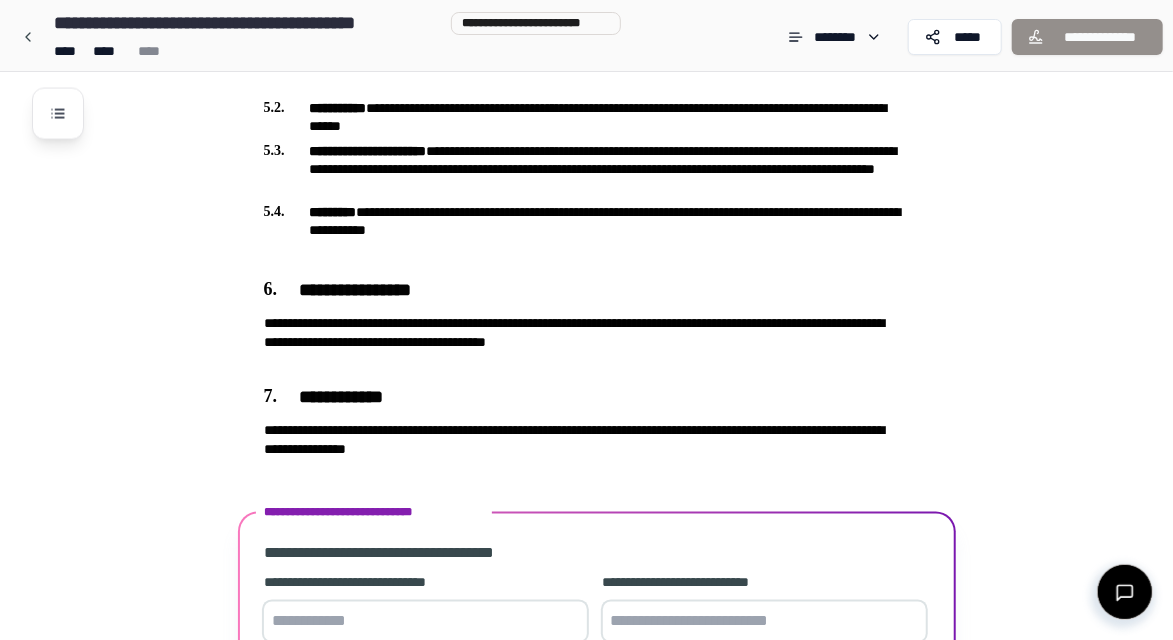 scroll, scrollTop: 1719, scrollLeft: 0, axis: vertical 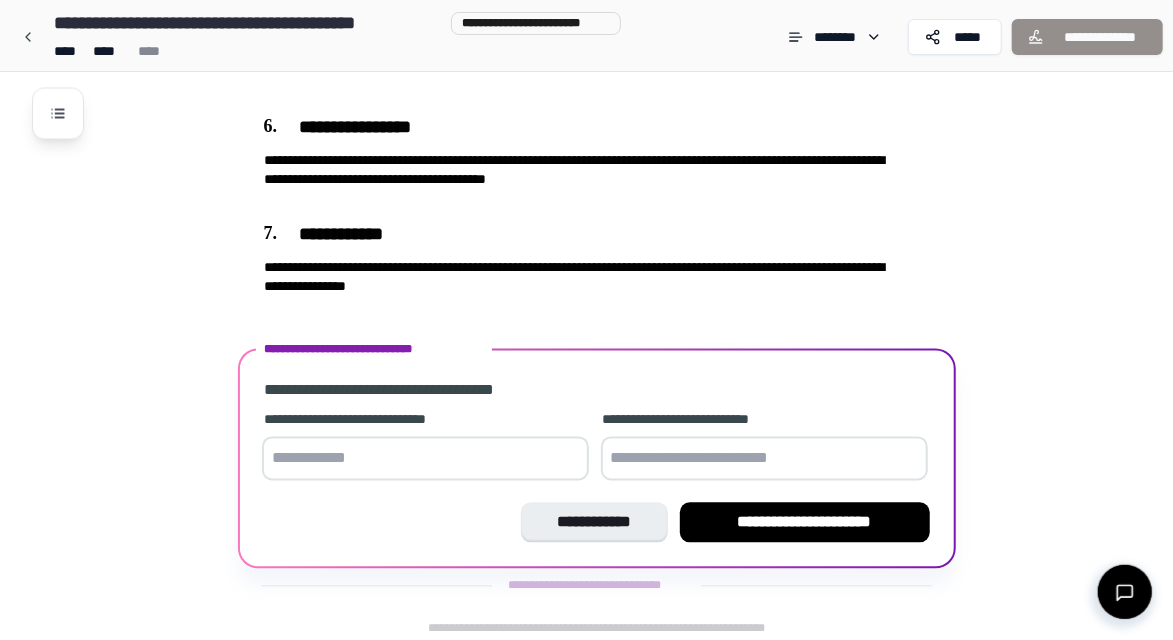 click at bounding box center [425, 459] 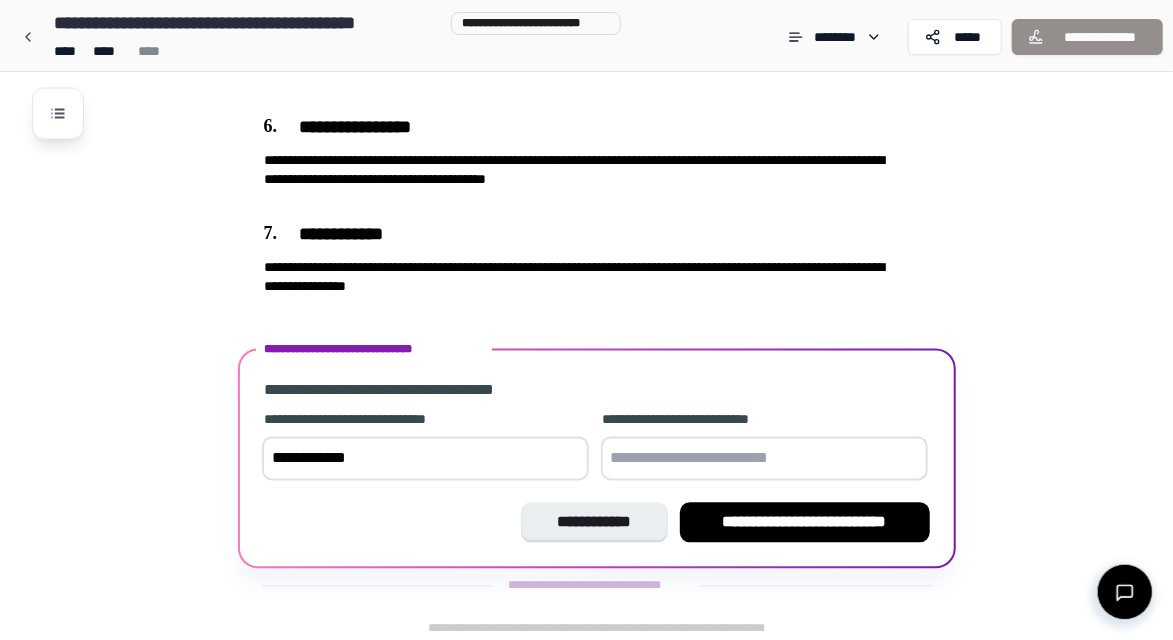 type on "**********" 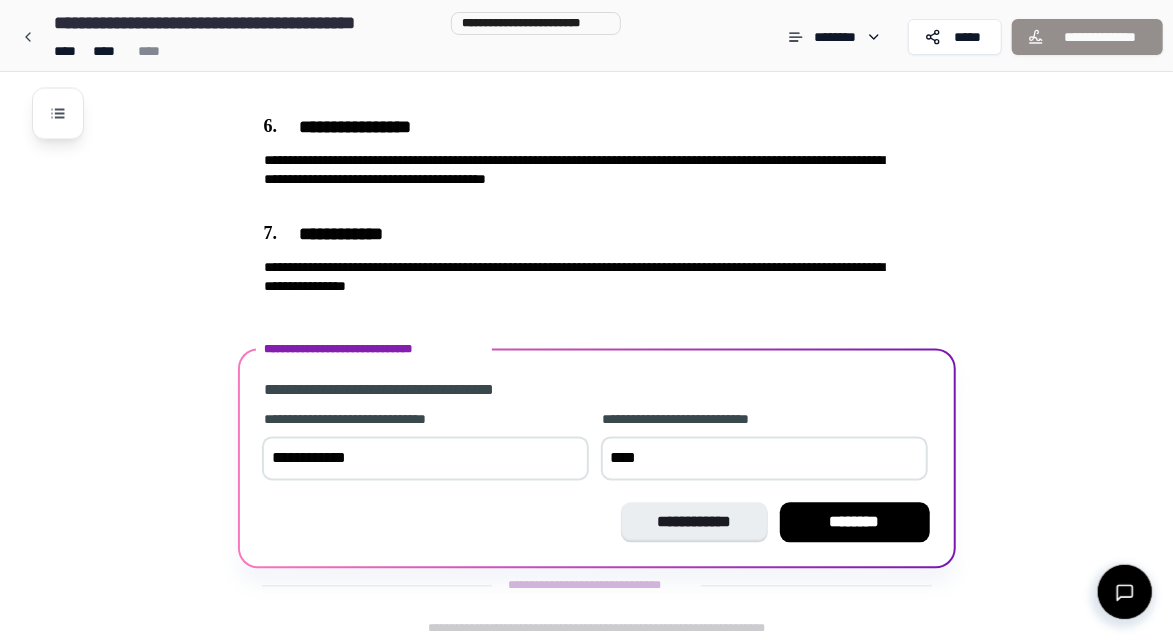 type on "**********" 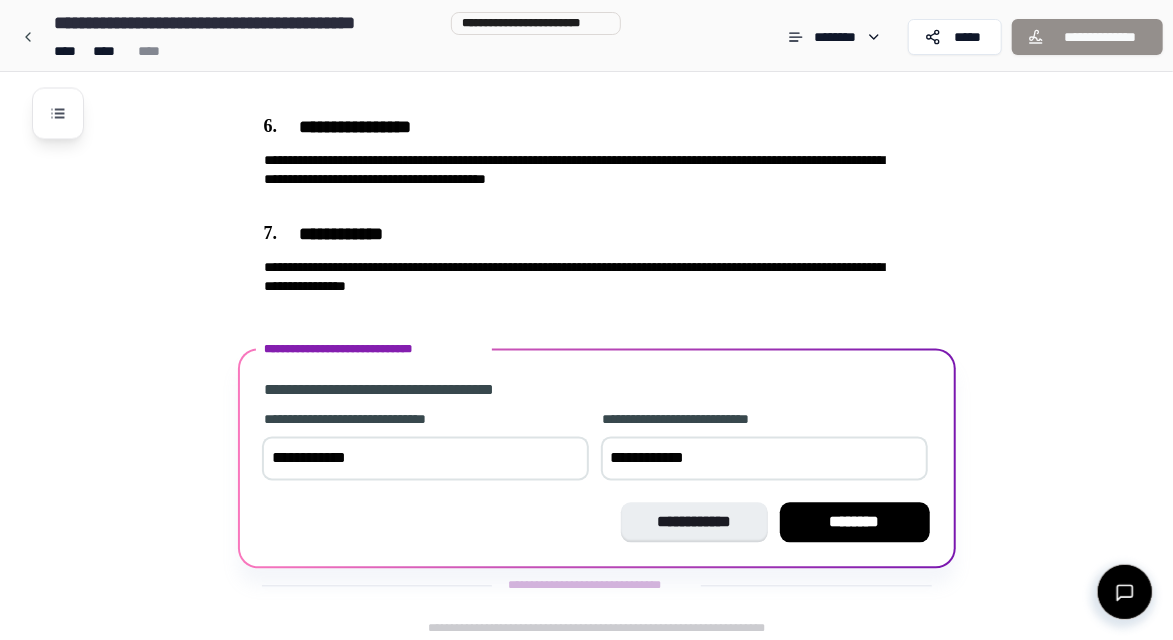 click on "********" at bounding box center [855, 523] 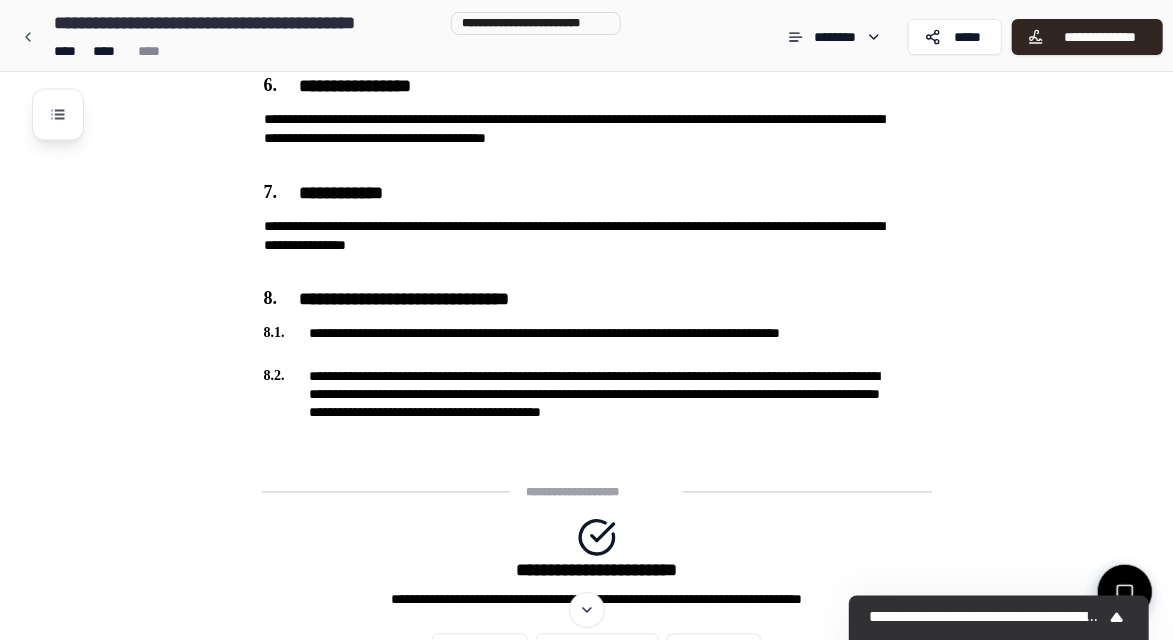 scroll, scrollTop: 1769, scrollLeft: 0, axis: vertical 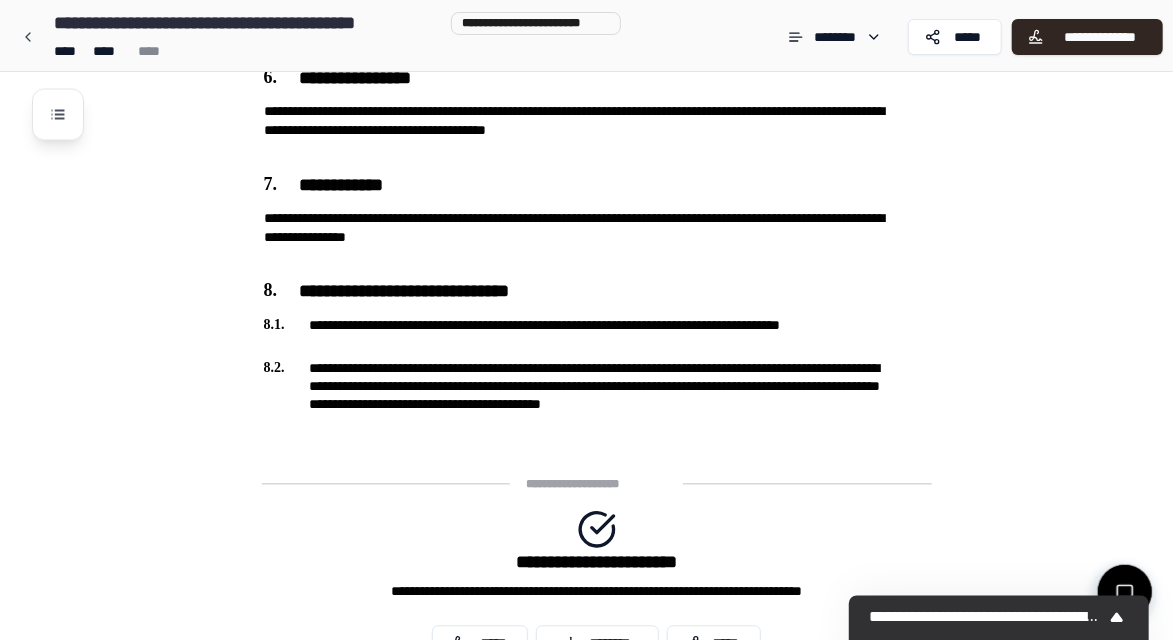 click on "*****" at bounding box center [480, 643] 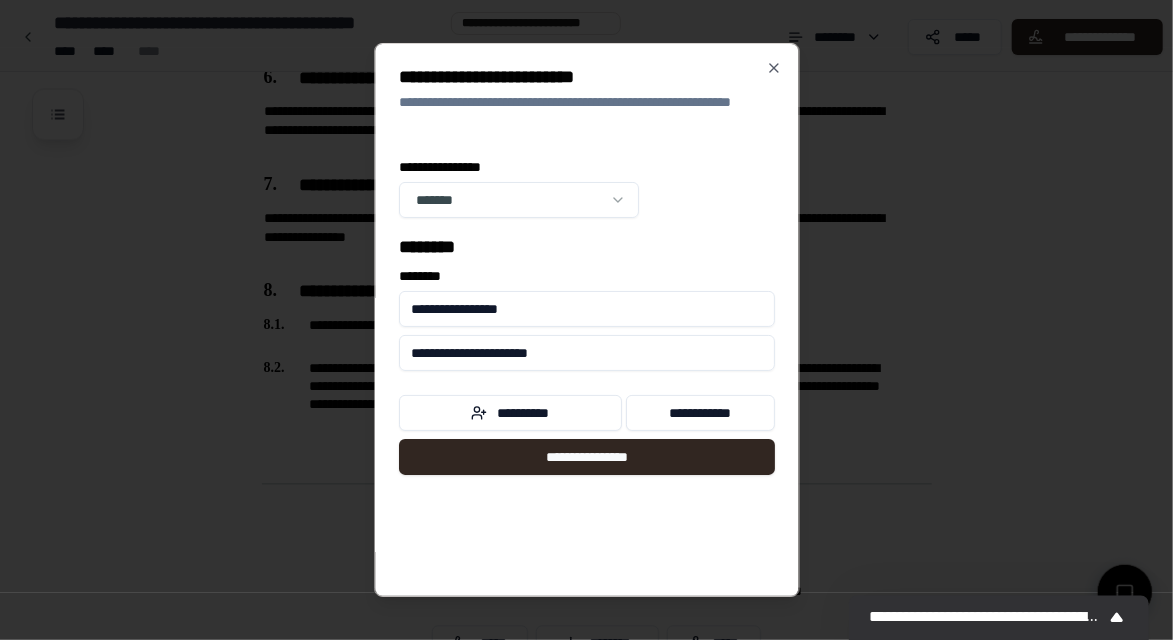 click on "**********" at bounding box center (587, 457) 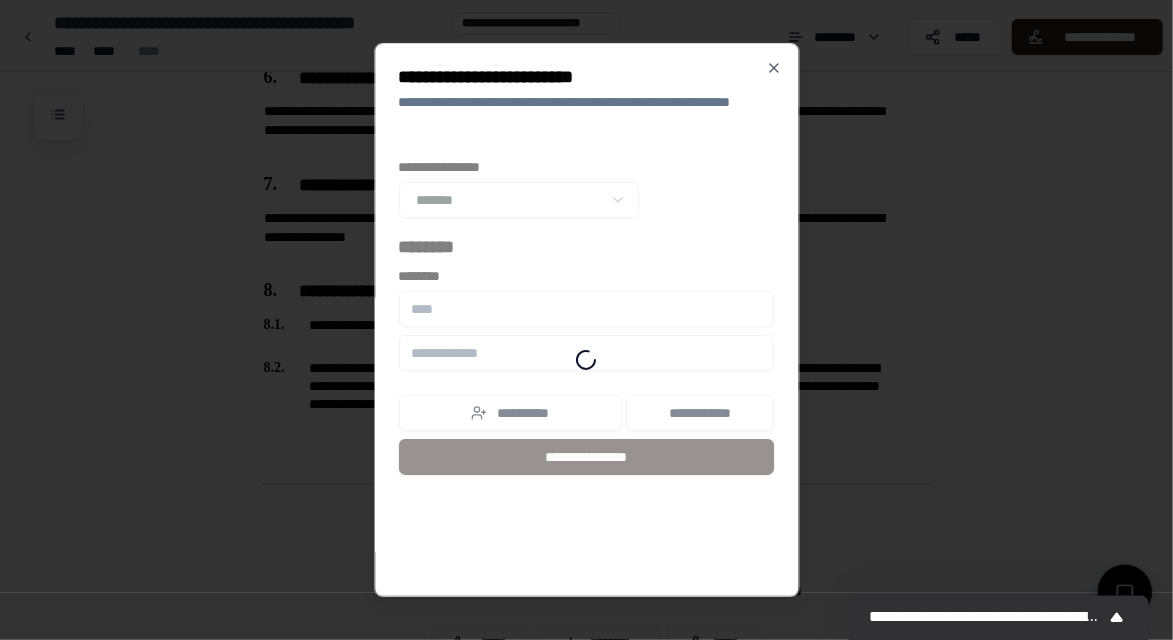 scroll, scrollTop: 2006, scrollLeft: 0, axis: vertical 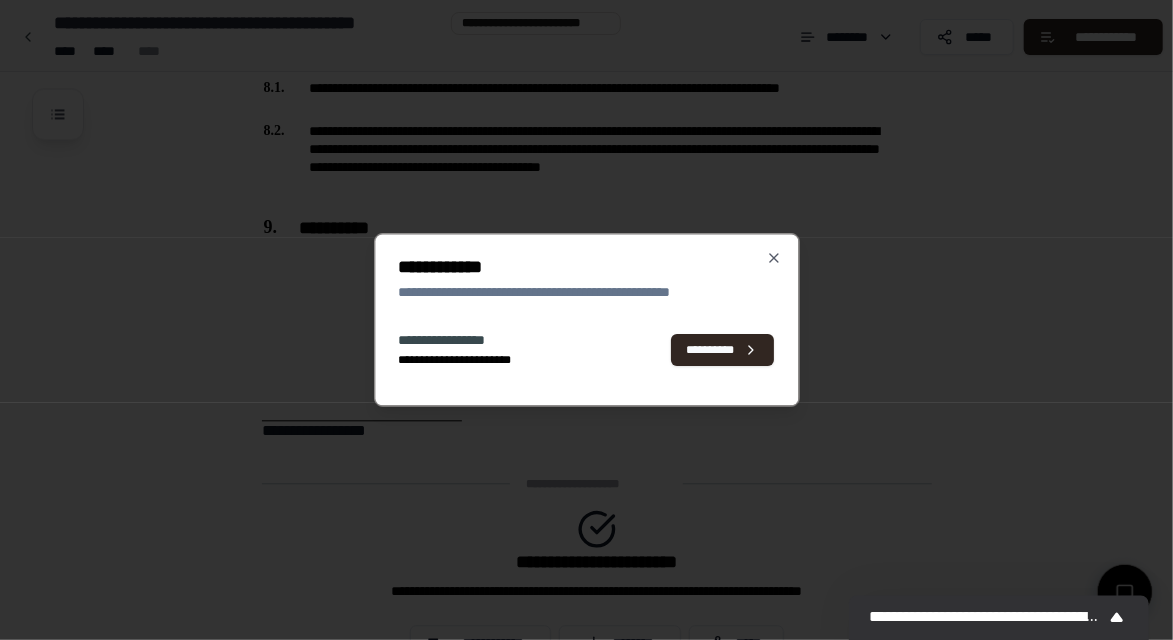 click on "**********" at bounding box center (723, 350) 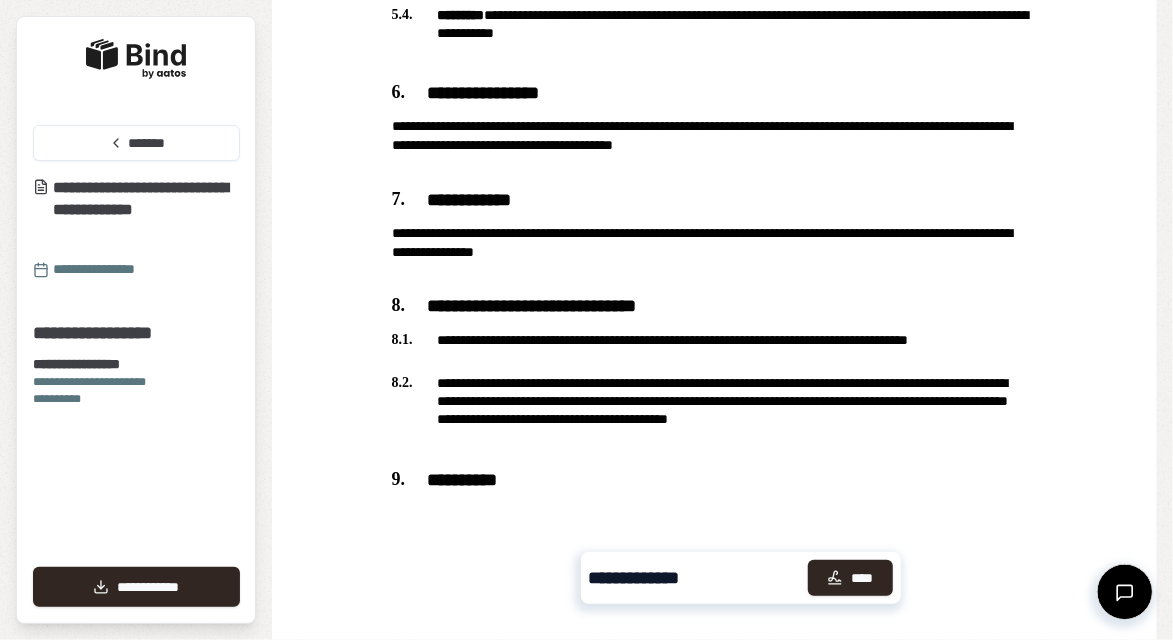 scroll, scrollTop: 1810, scrollLeft: 0, axis: vertical 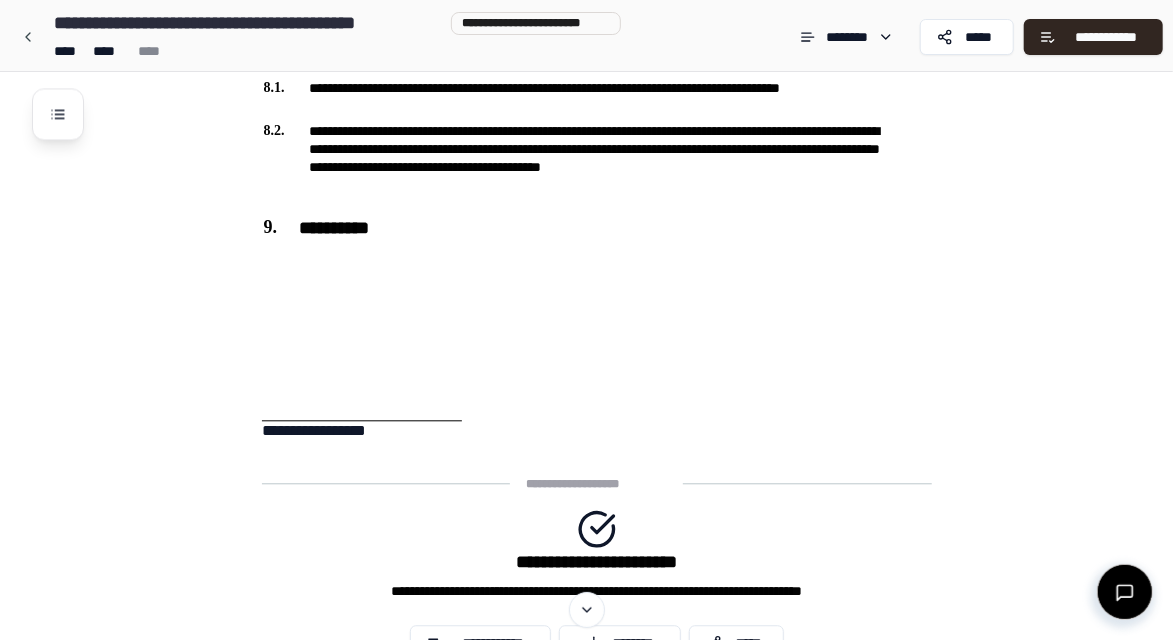 click on "********" at bounding box center [620, 643] 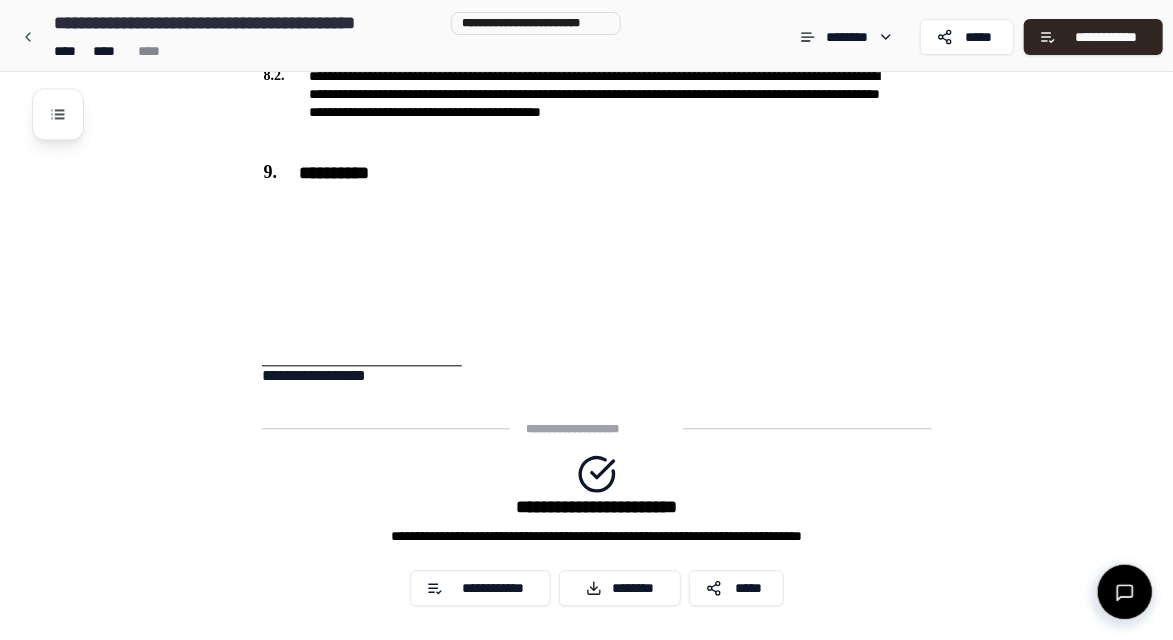 scroll, scrollTop: 2093, scrollLeft: 0, axis: vertical 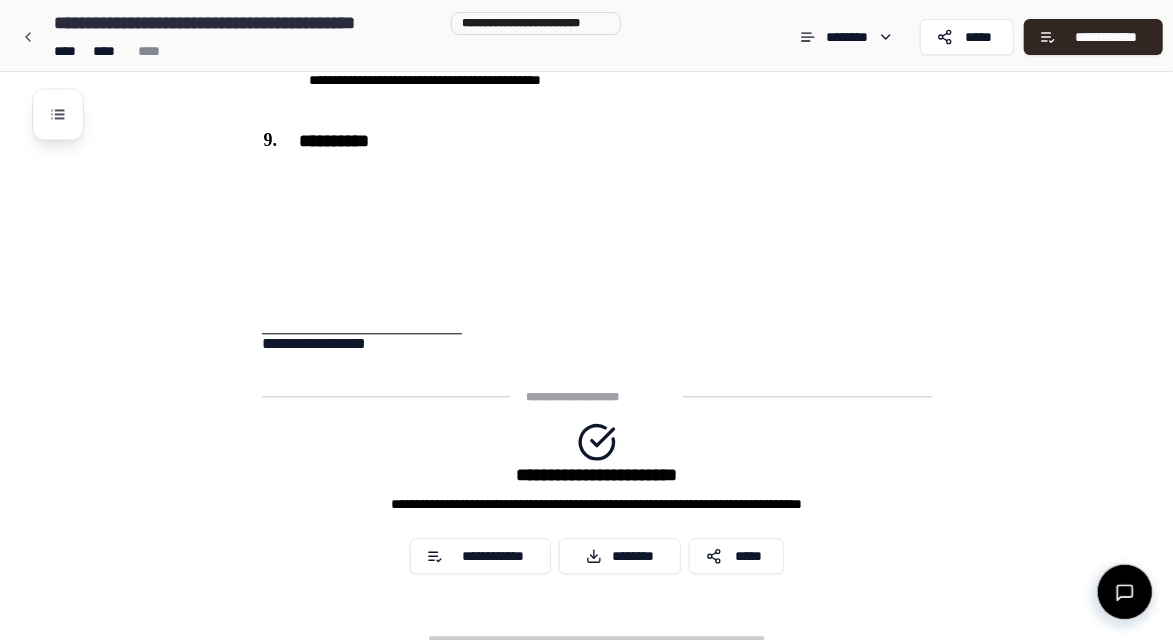click on "**********" at bounding box center [480, 556] 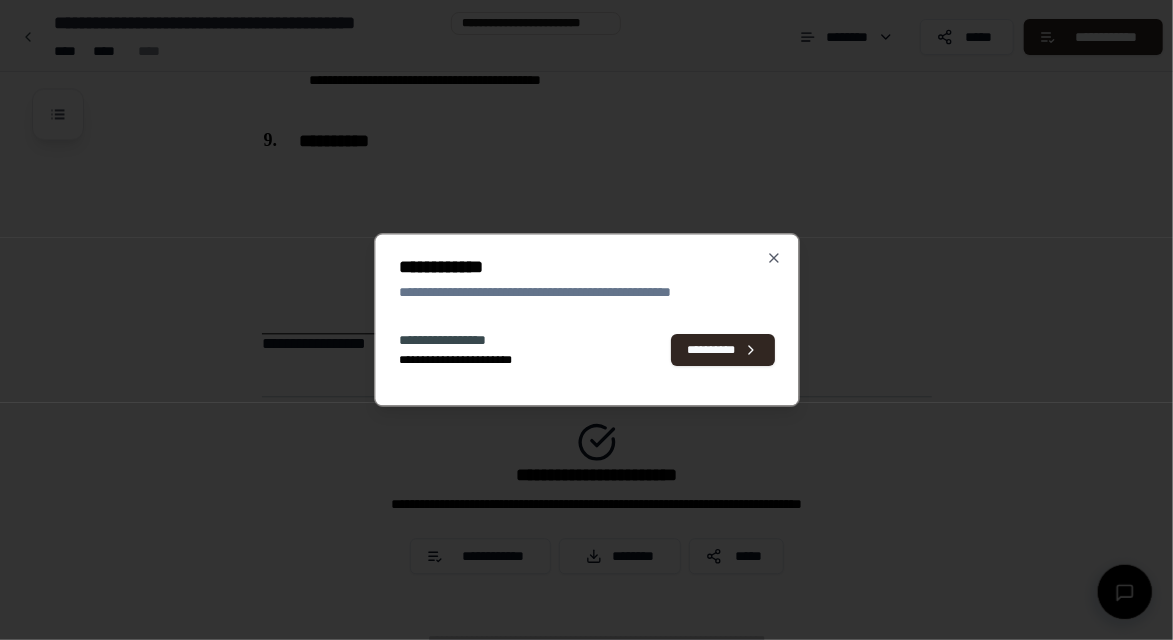 click 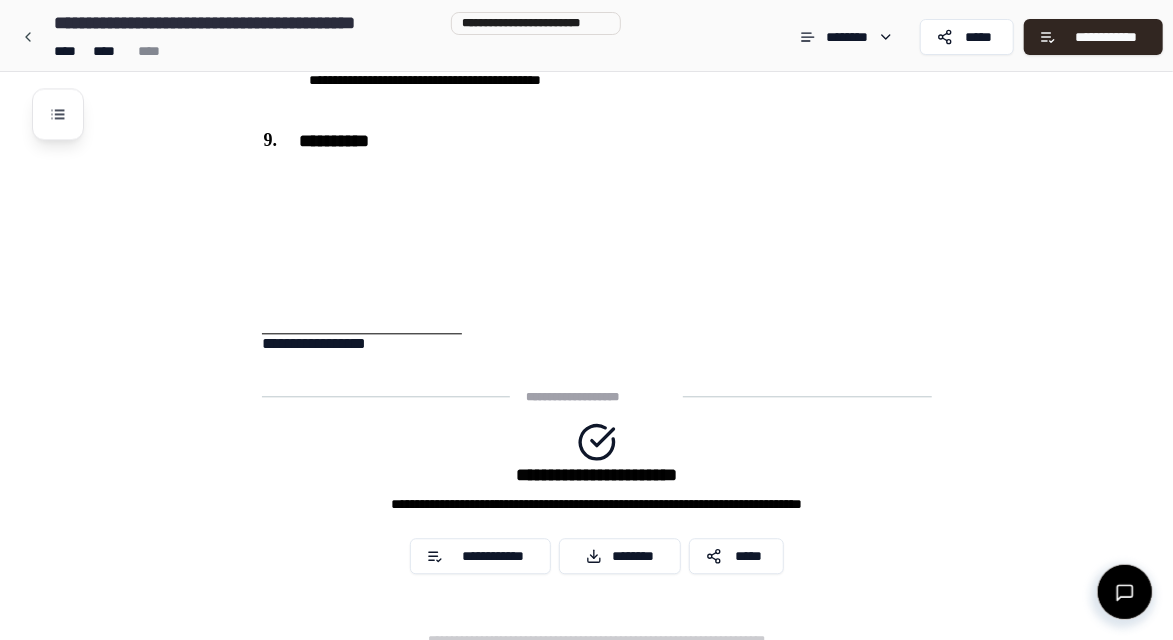 click on "**********" at bounding box center (362, 344) 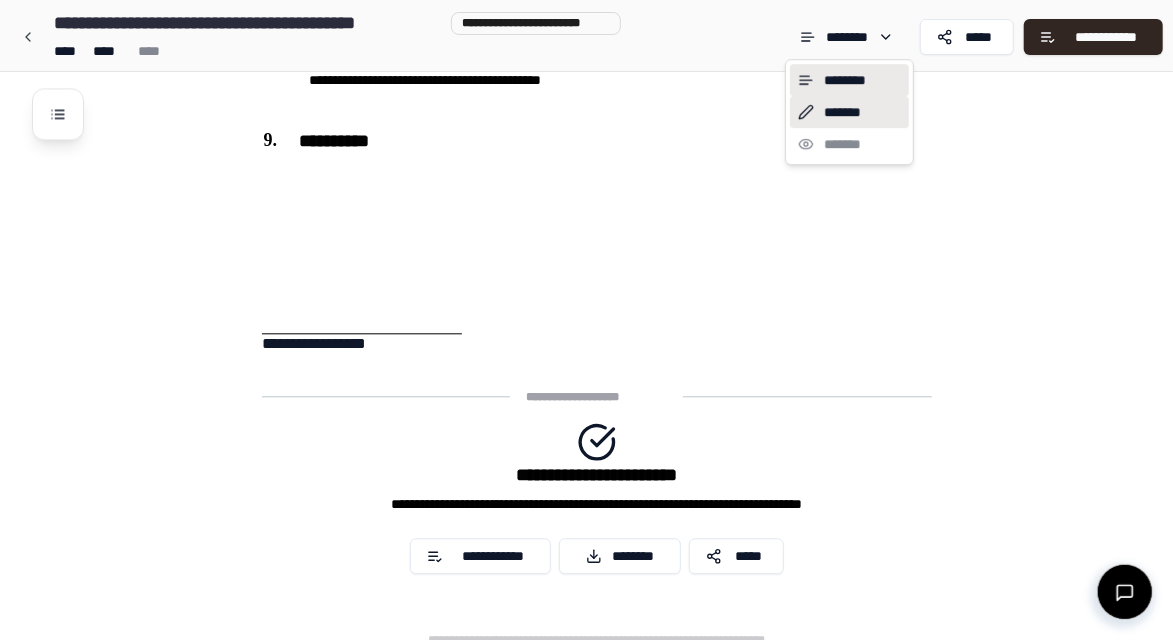 click on "*******" at bounding box center [849, 112] 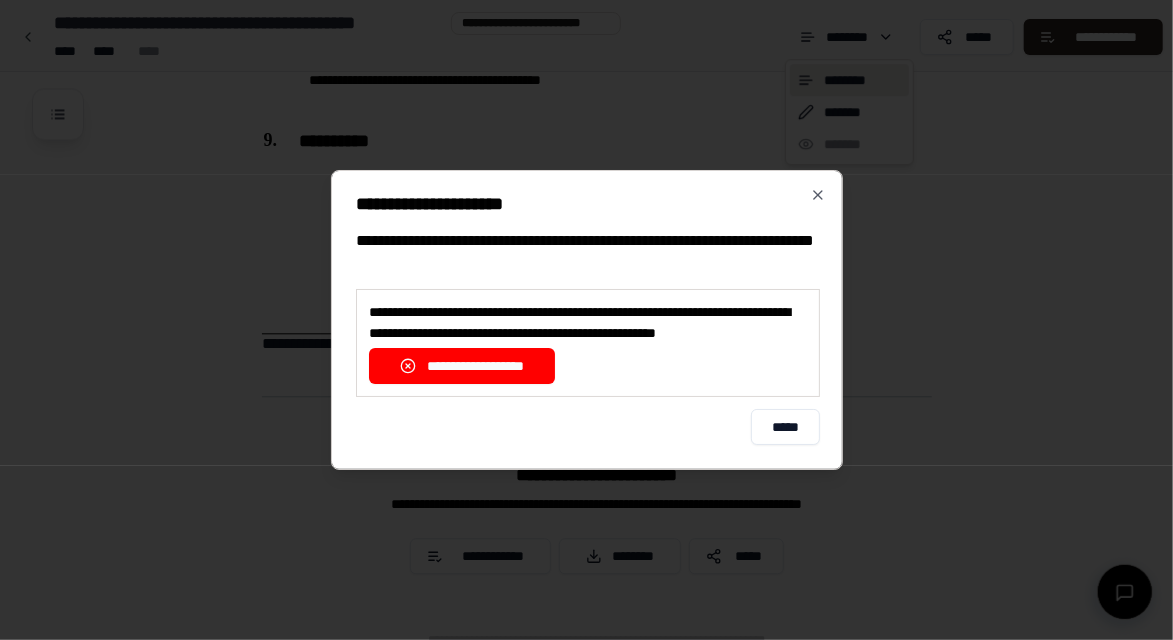 click on "**********" at bounding box center [462, 366] 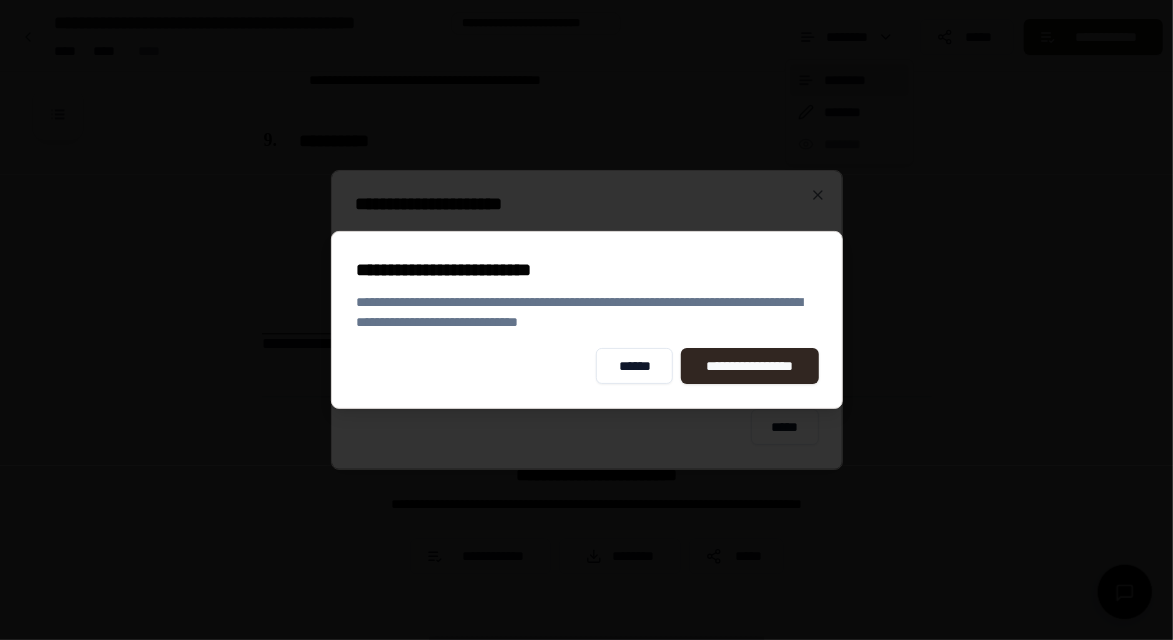 click on "**********" at bounding box center (750, 366) 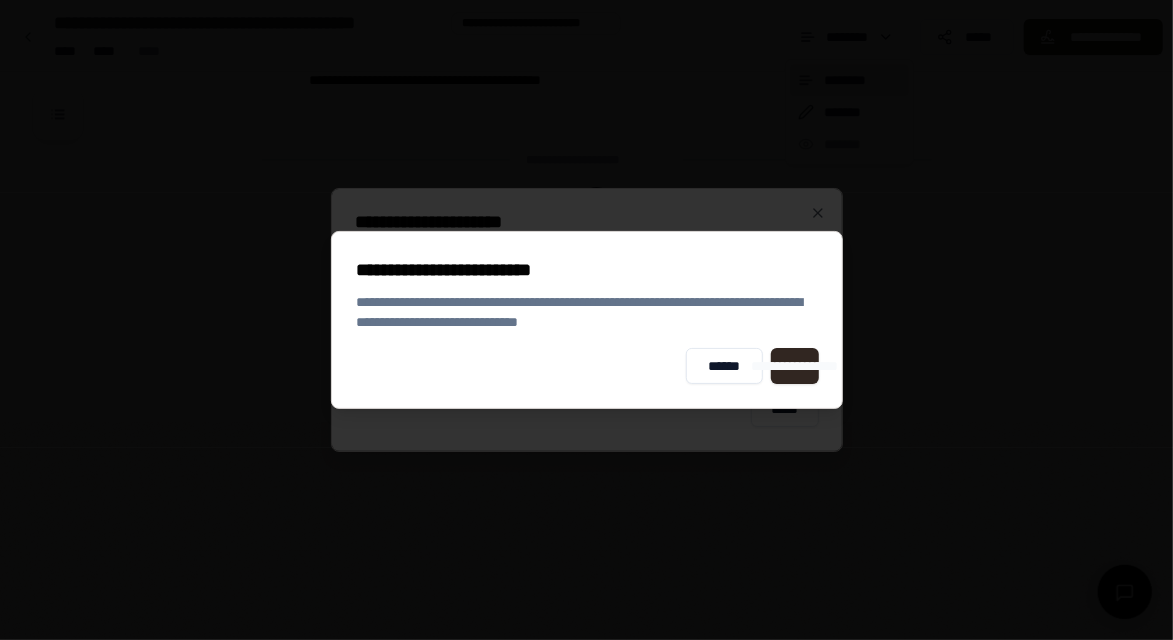 scroll, scrollTop: 1865, scrollLeft: 0, axis: vertical 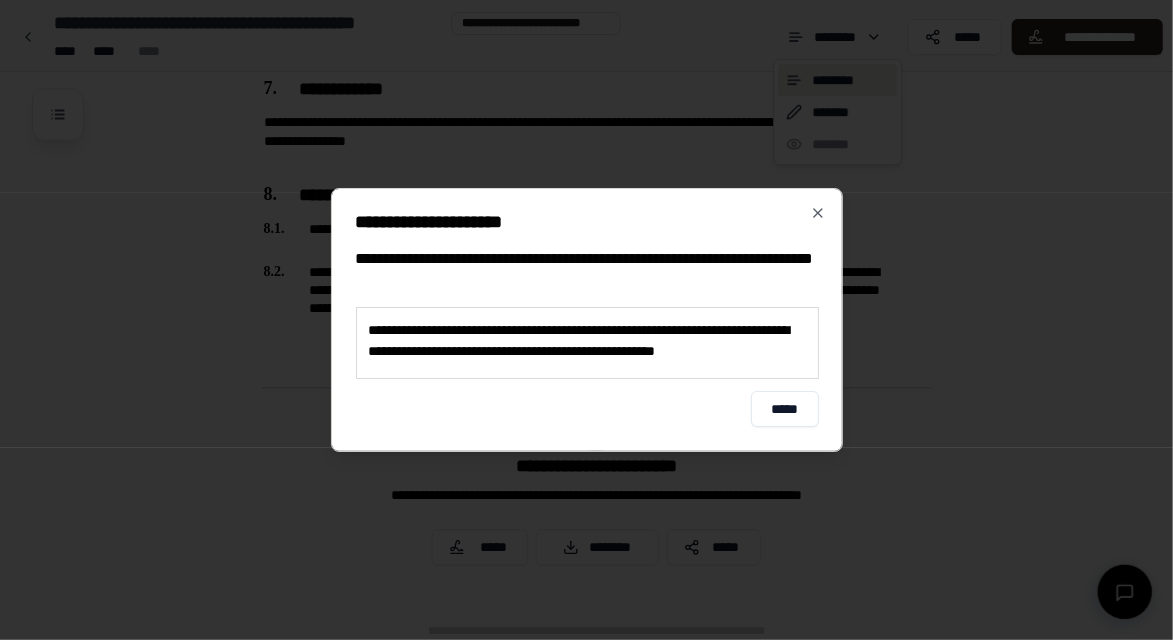 click on "*****" at bounding box center (785, 409) 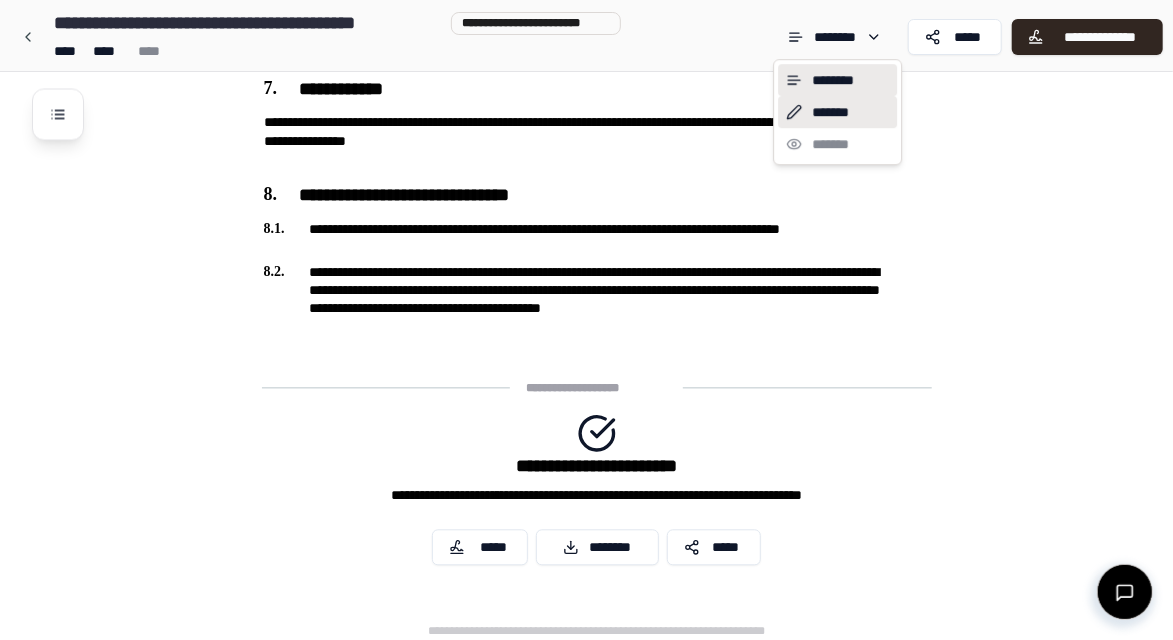 click on "*******" at bounding box center [837, 112] 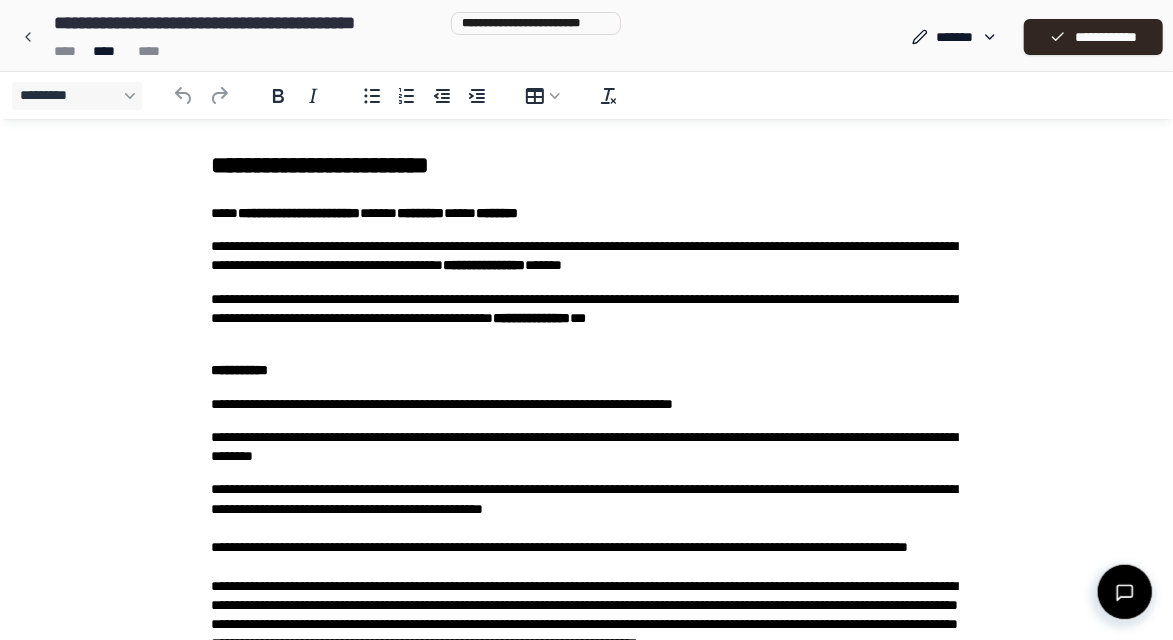 scroll, scrollTop: 0, scrollLeft: 0, axis: both 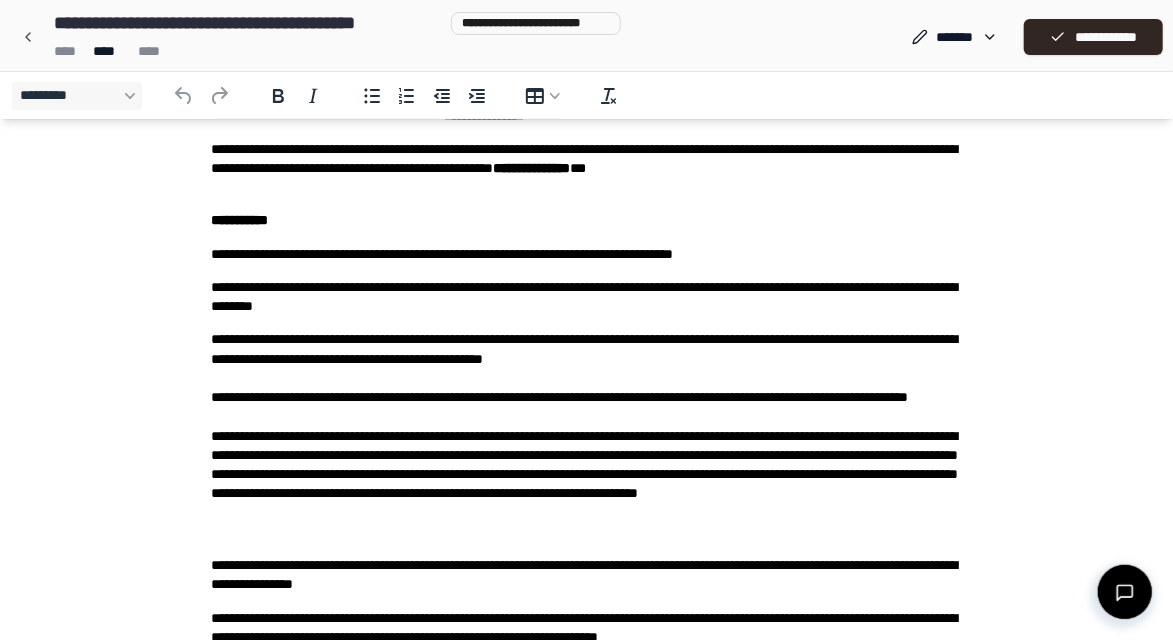 click on "**********" at bounding box center [587, 437] 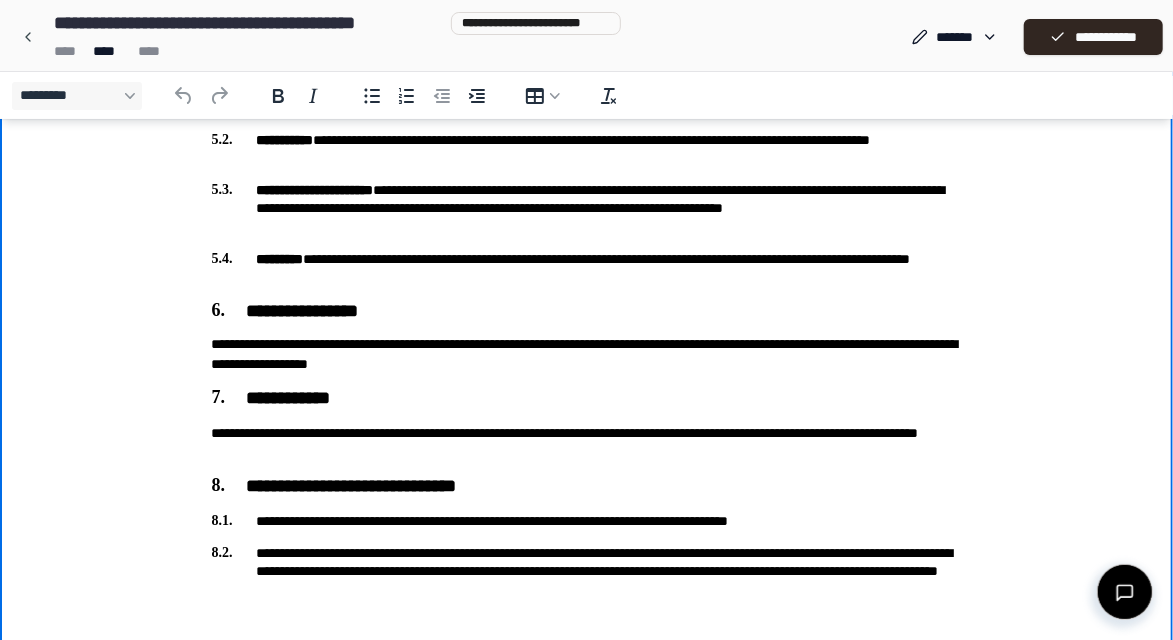 scroll, scrollTop: 1467, scrollLeft: 0, axis: vertical 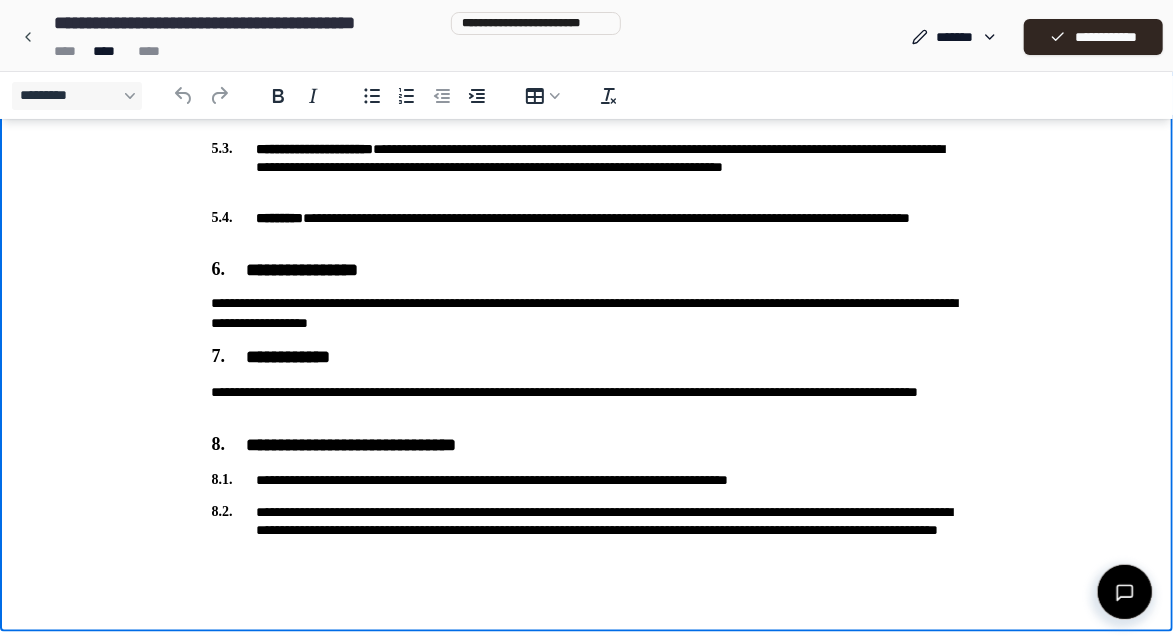 click on "**********" at bounding box center [587, -383] 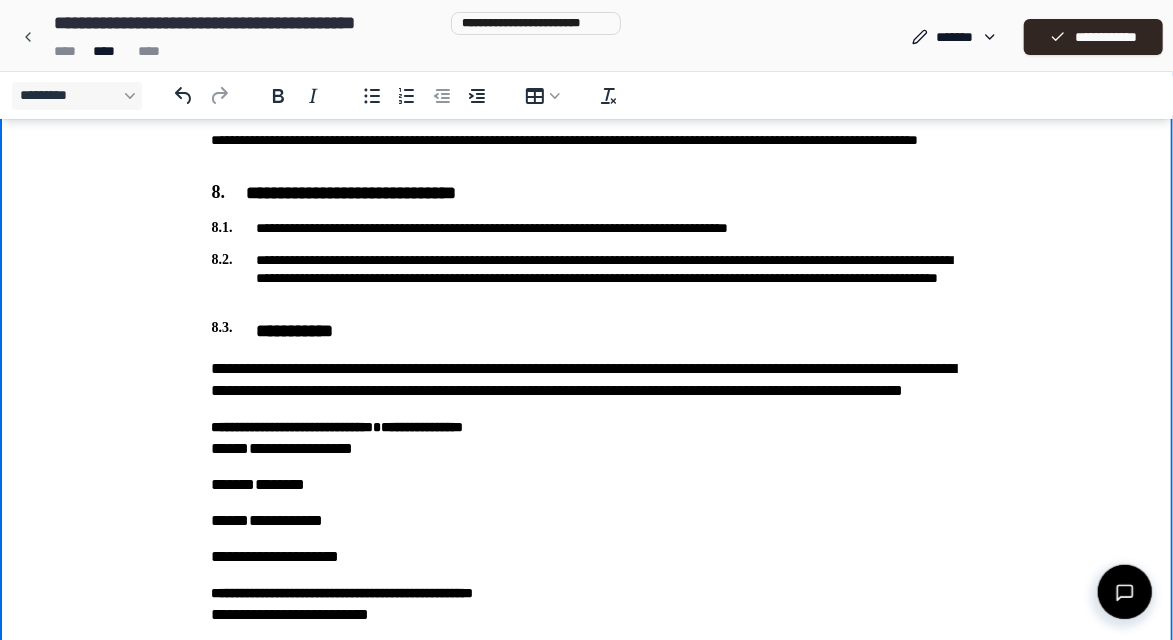 scroll, scrollTop: 1707, scrollLeft: 0, axis: vertical 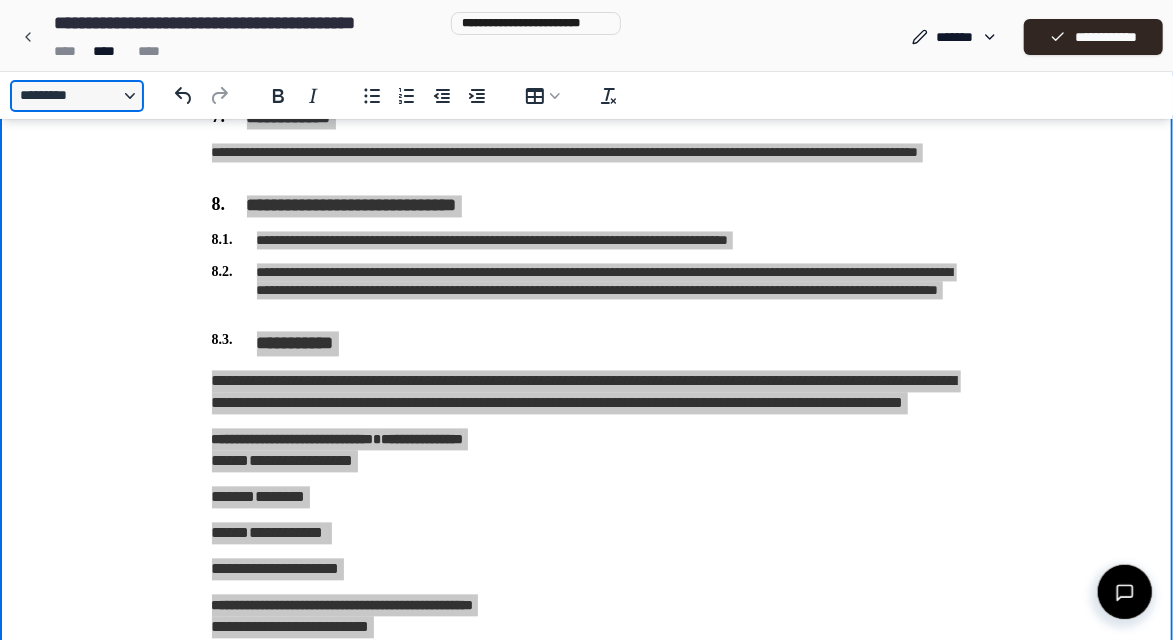 click on "*********" at bounding box center [77, 96] 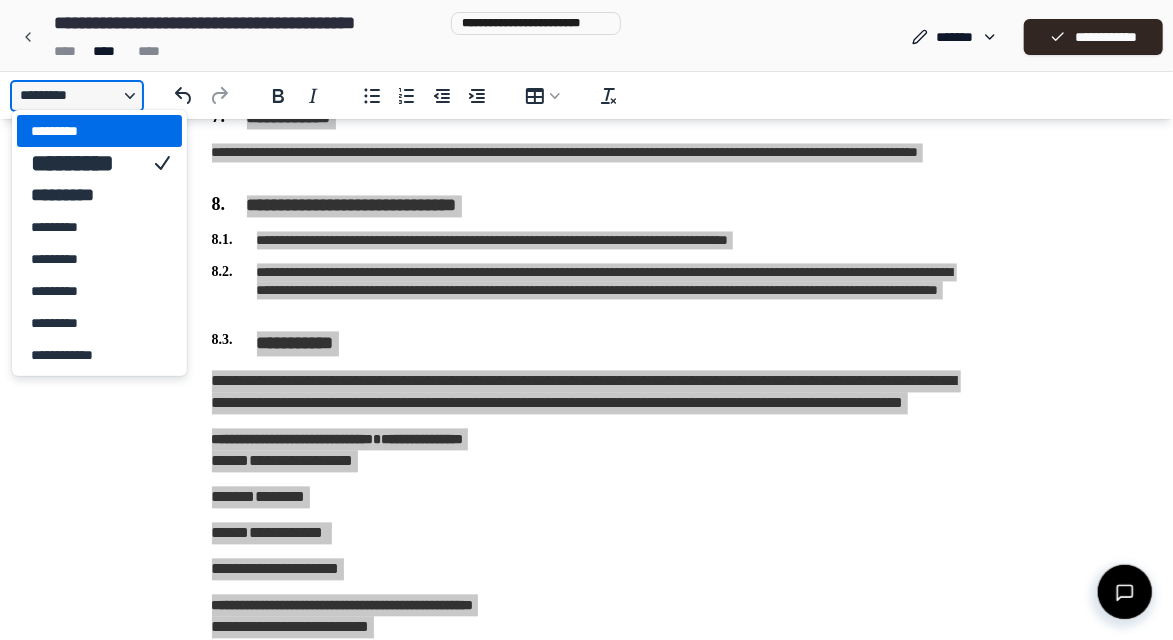 click on "*********" at bounding box center (77, 96) 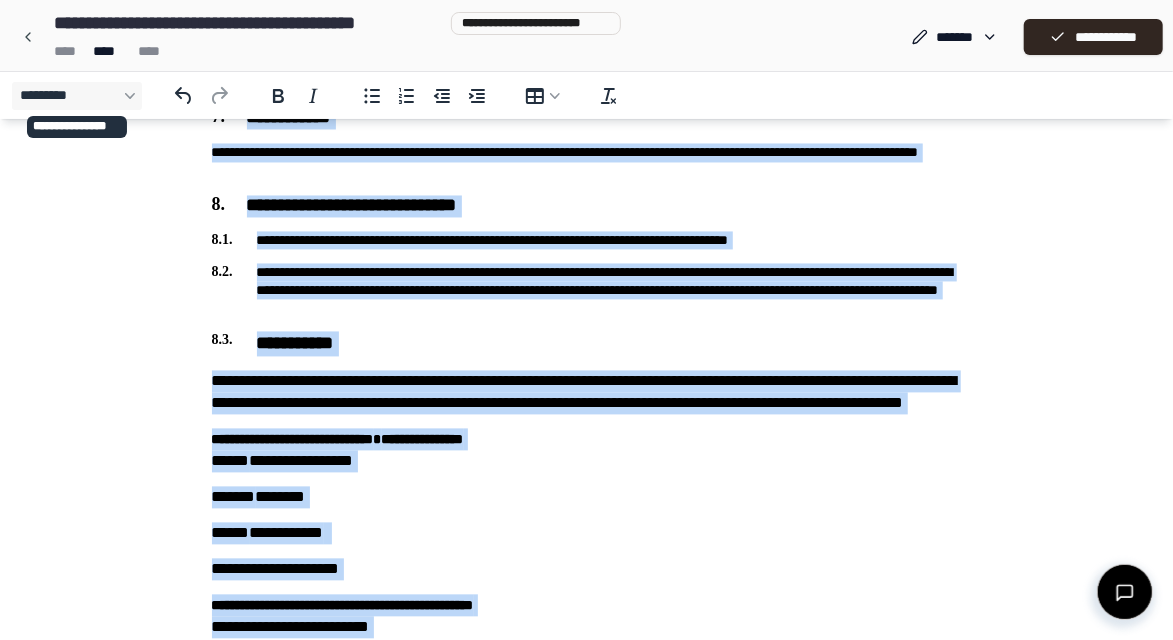 click on "**********" at bounding box center [587, 292] 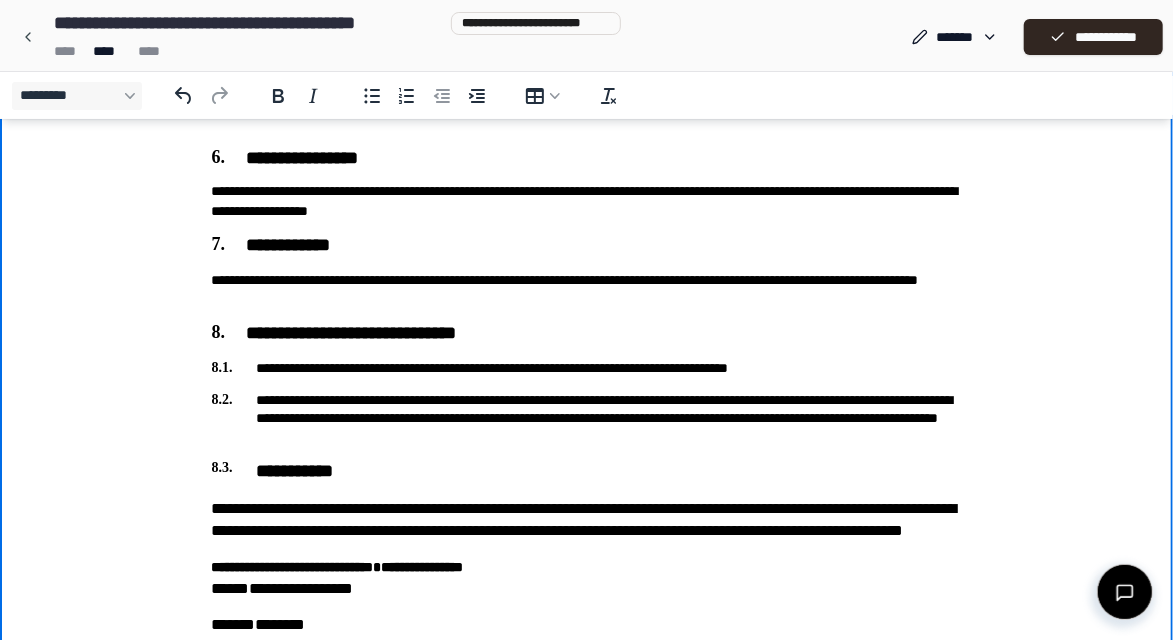 scroll, scrollTop: 1643, scrollLeft: 0, axis: vertical 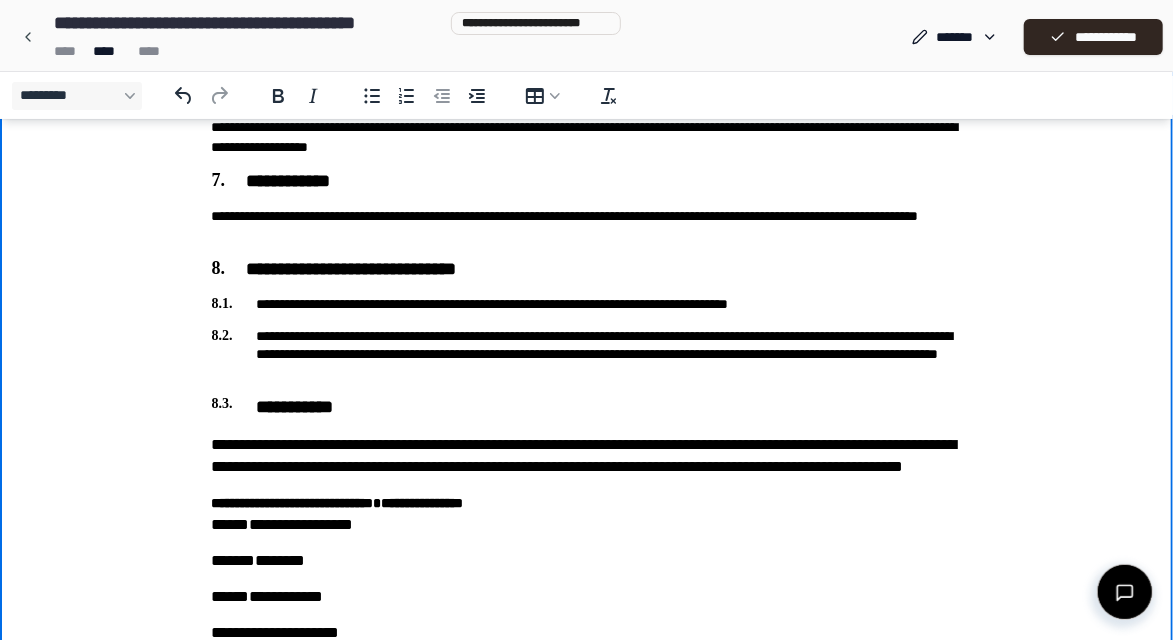 drag, startPoint x: 810, startPoint y: 388, endPoint x: 372, endPoint y: 480, distance: 447.55783 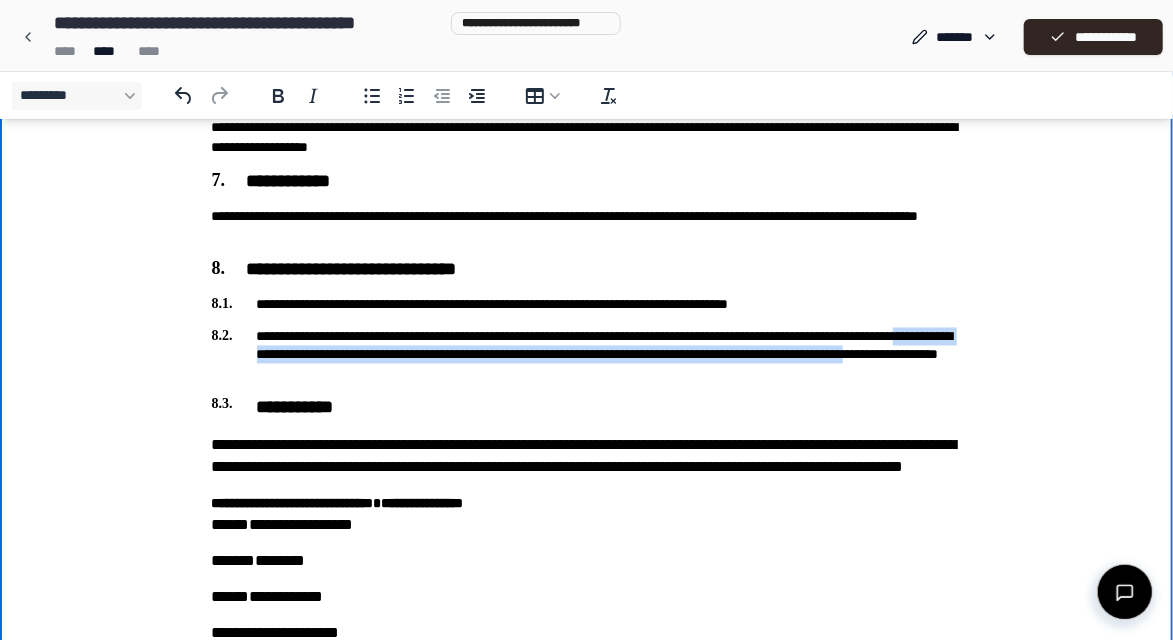 drag, startPoint x: 372, startPoint y: 480, endPoint x: 485, endPoint y: 367, distance: 159.80614 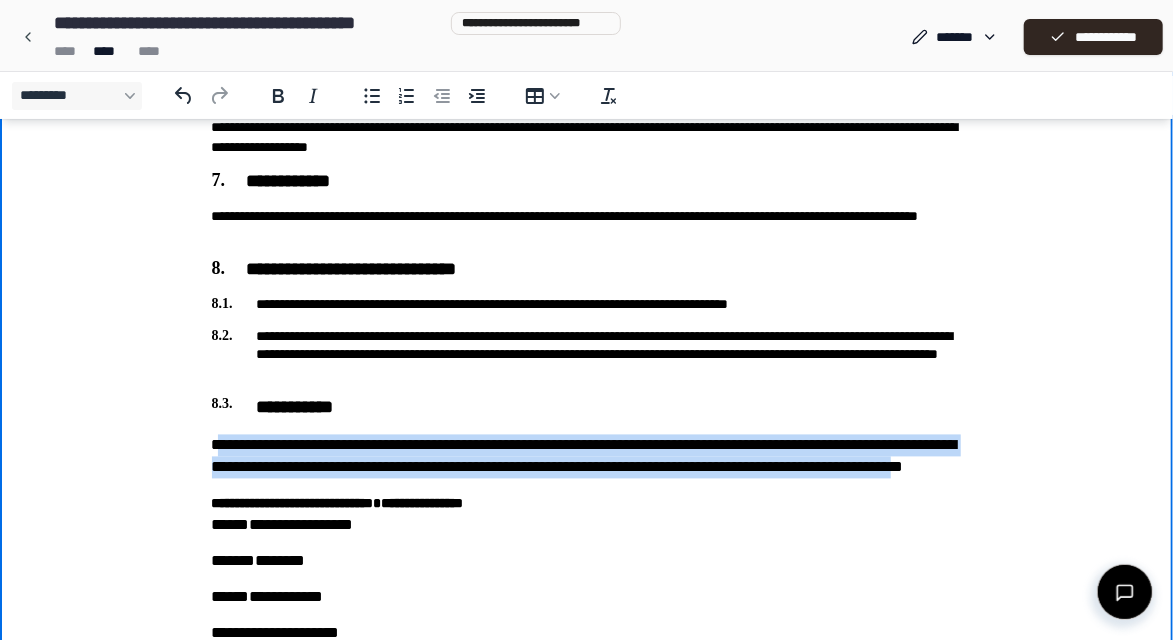 drag, startPoint x: 485, startPoint y: 367, endPoint x: 647, endPoint y: 500, distance: 209.602 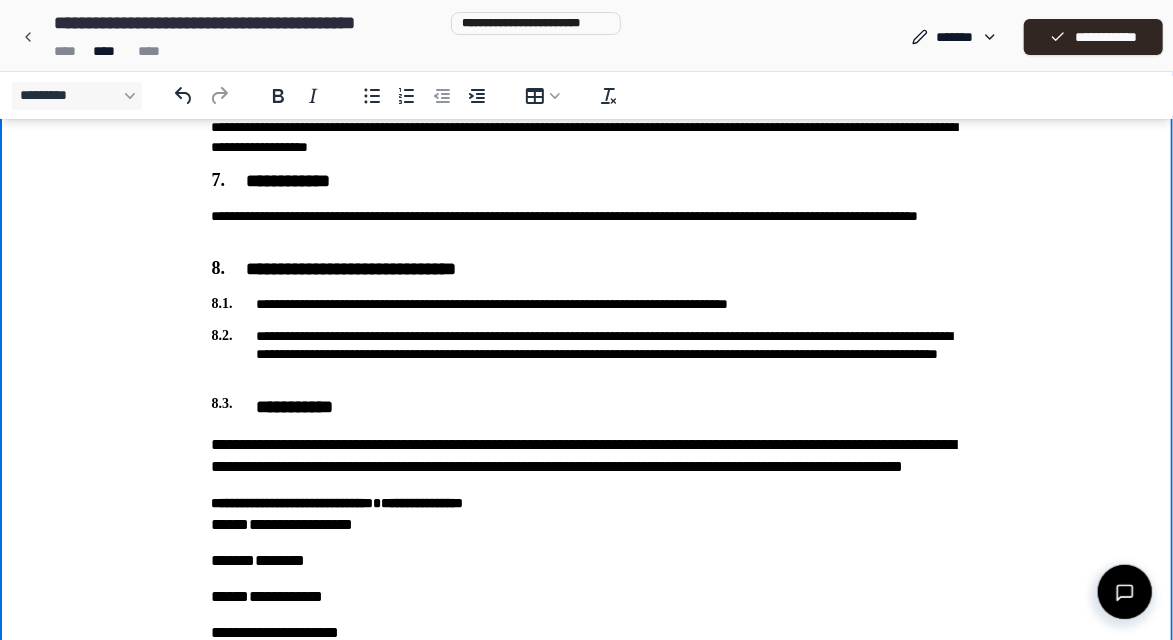 click on "**********" at bounding box center (587, 458) 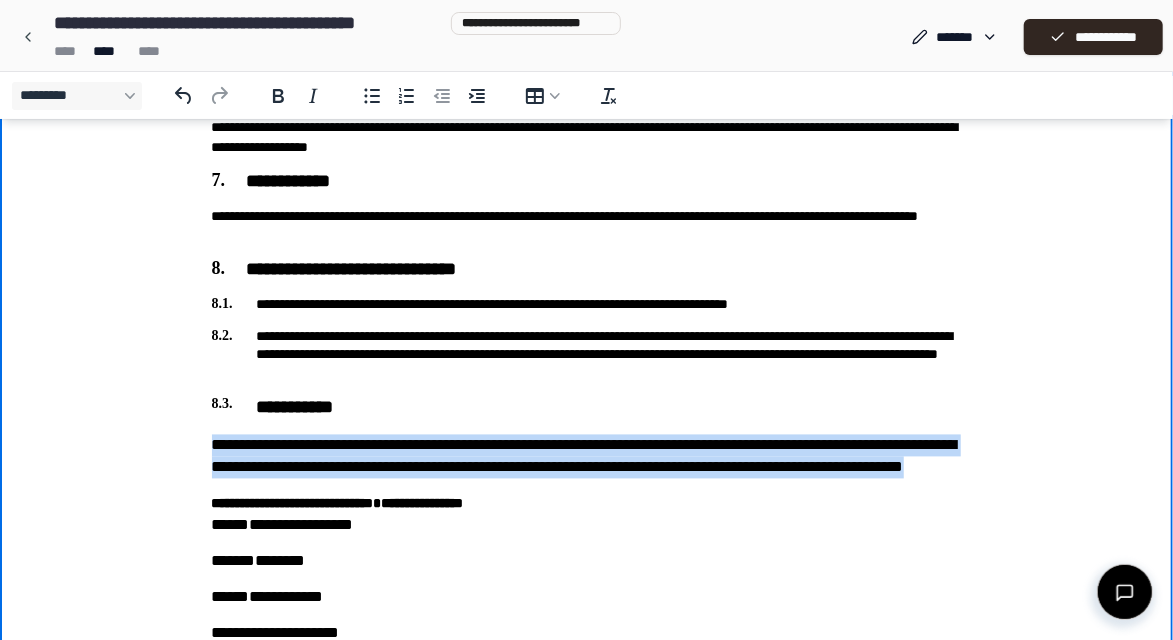 drag, startPoint x: 647, startPoint y: 500, endPoint x: 221, endPoint y: 428, distance: 432.04166 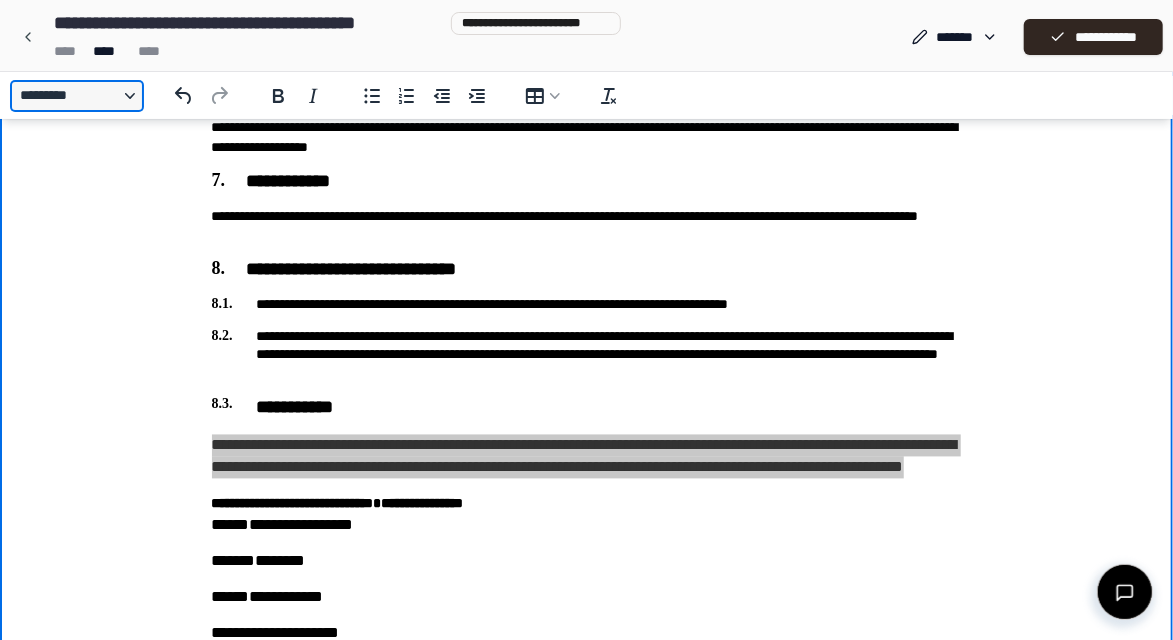 drag, startPoint x: 221, startPoint y: 1951, endPoint x: 133, endPoint y: 96, distance: 1857.0862 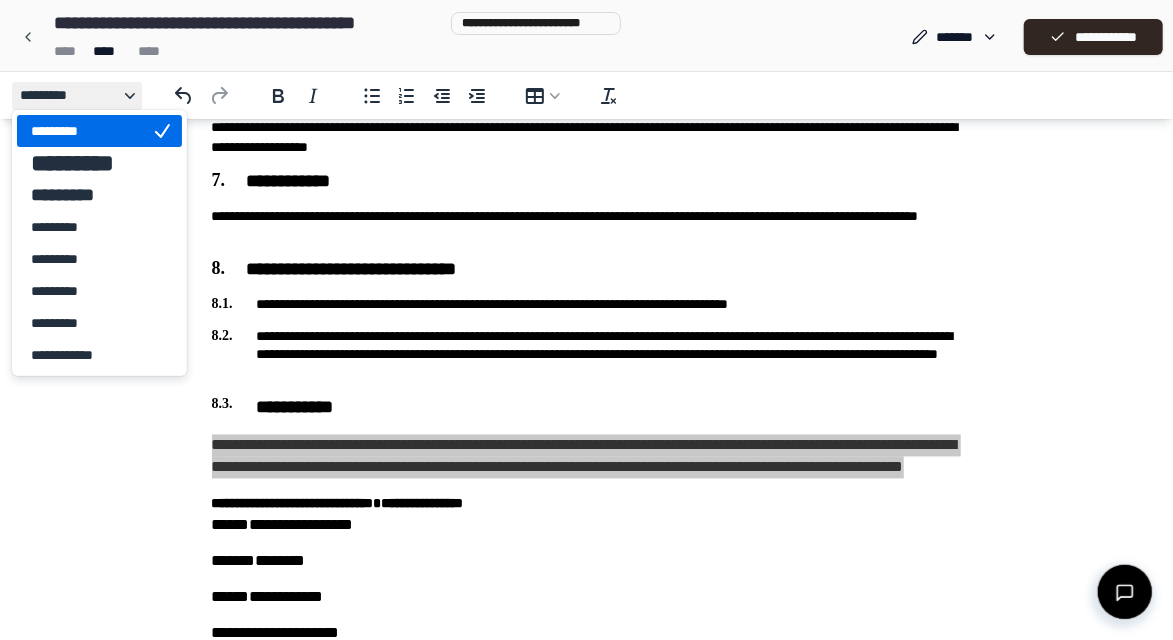 click on "*********" at bounding box center [85, 227] 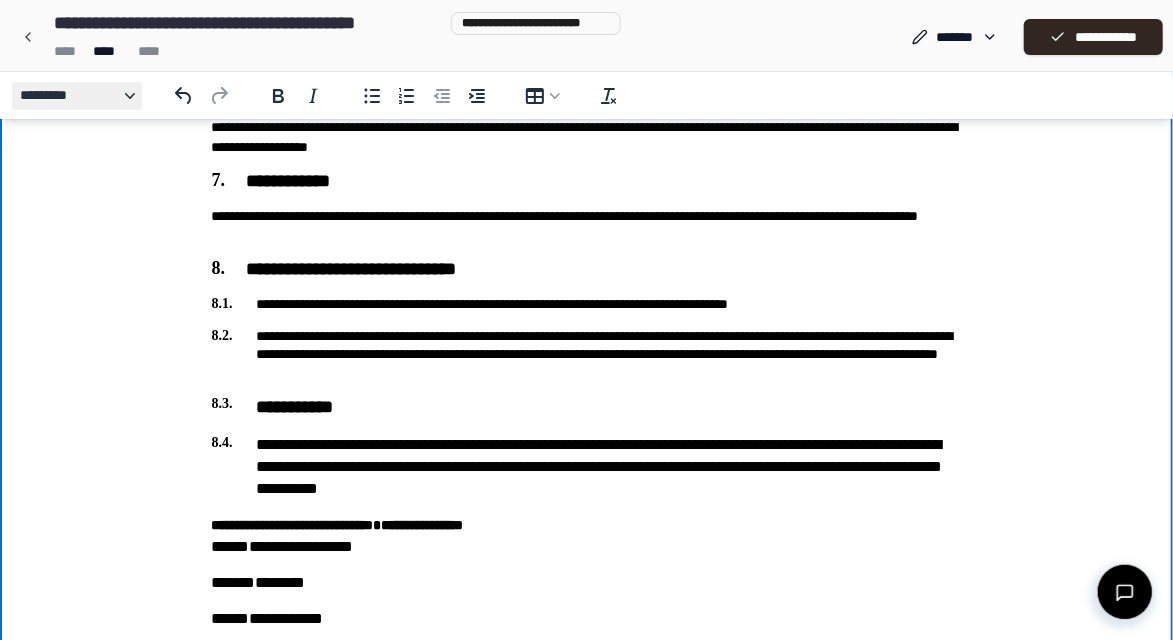 click on "**********" at bounding box center [295, 409] 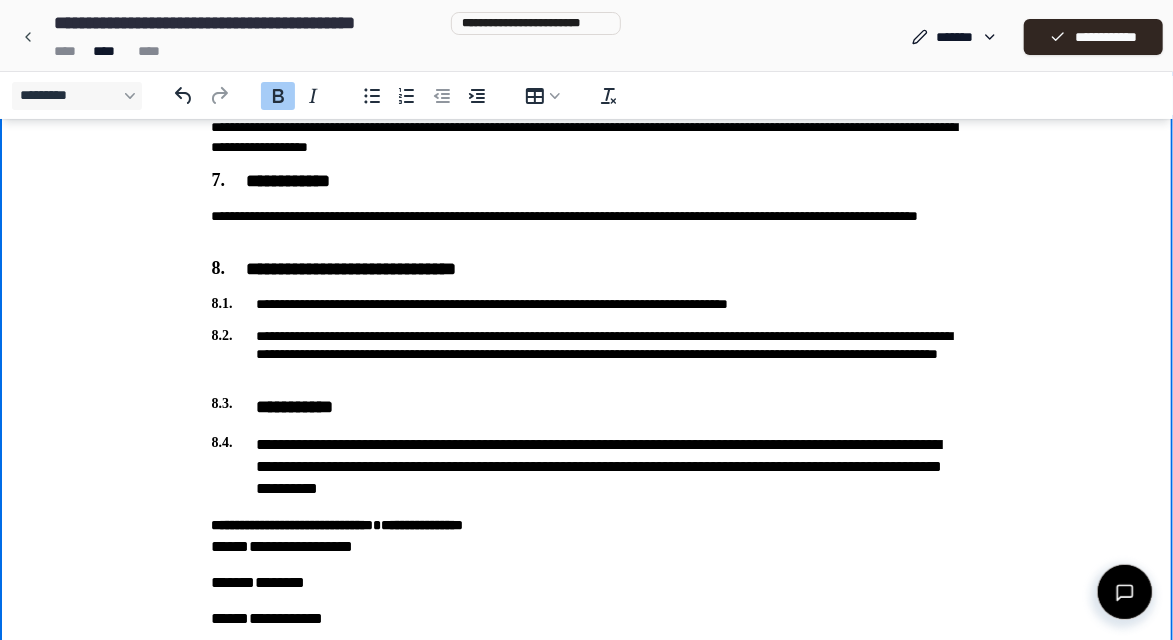 drag, startPoint x: 133, startPoint y: -1427, endPoint x: 260, endPoint y: 405, distance: 1836.3967 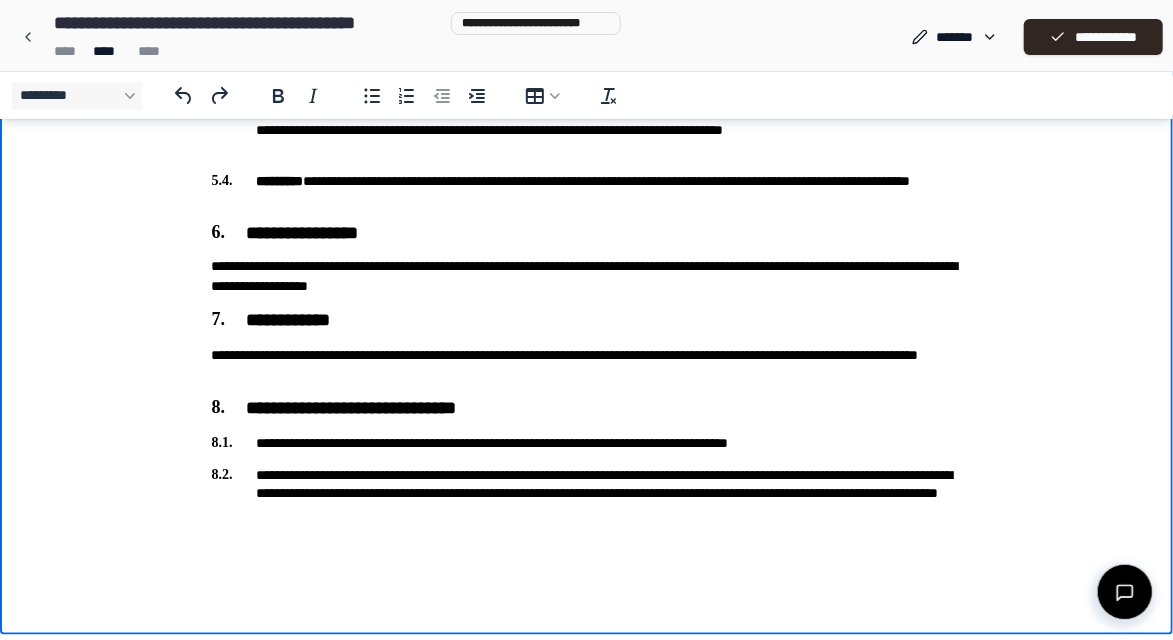 scroll, scrollTop: 1507, scrollLeft: 0, axis: vertical 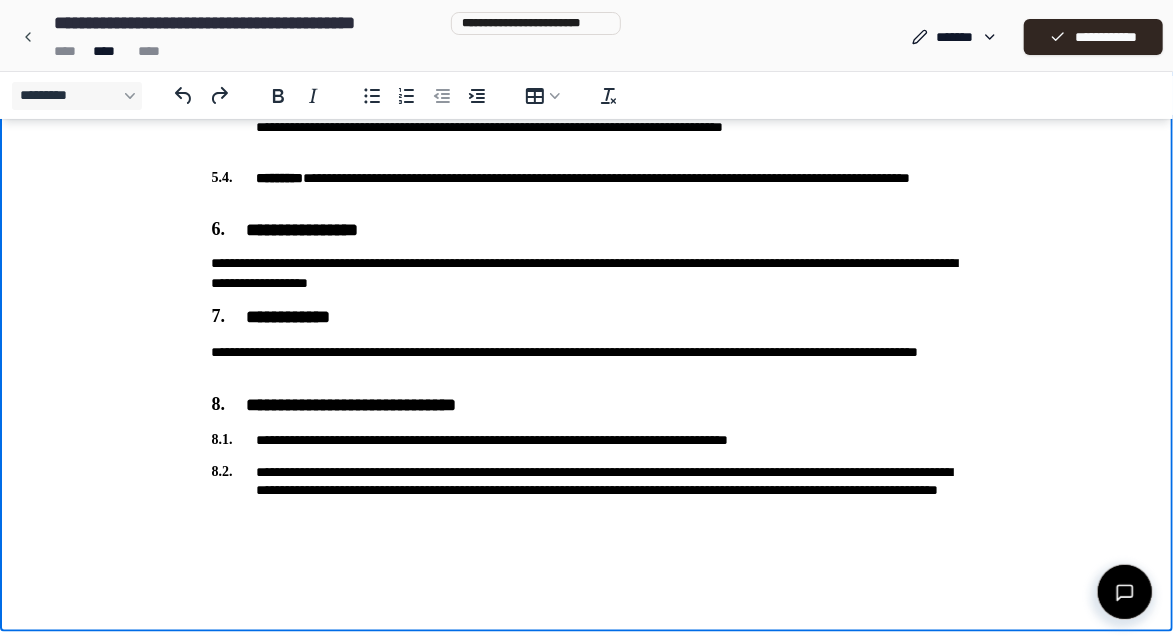 click on "**********" at bounding box center [586, -434] 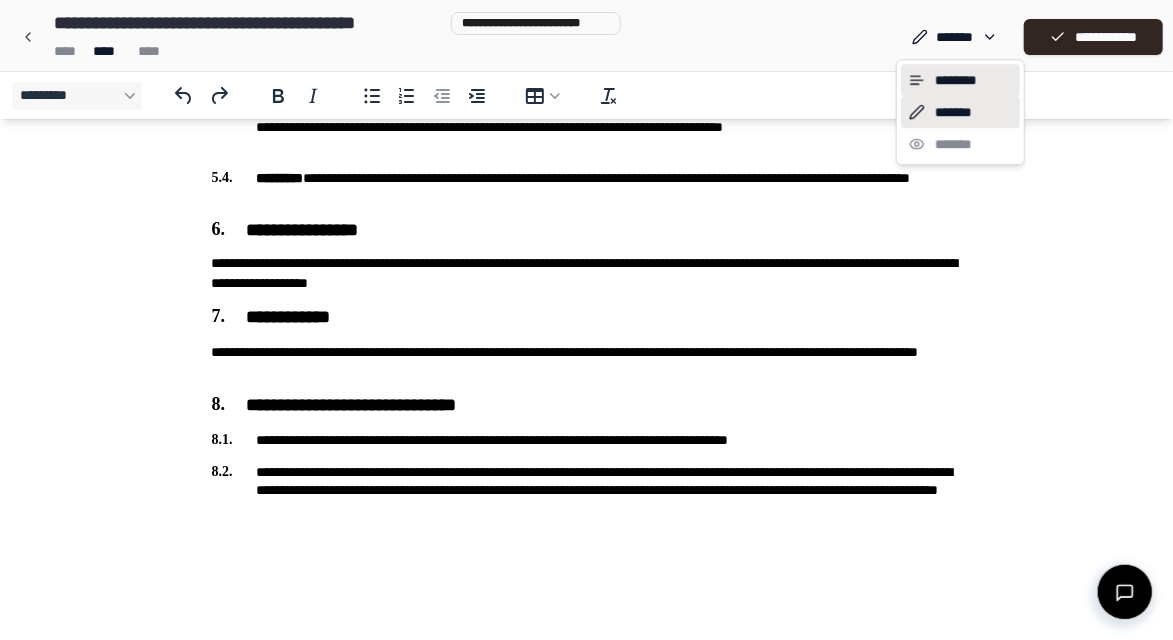 click on "********" at bounding box center (960, 80) 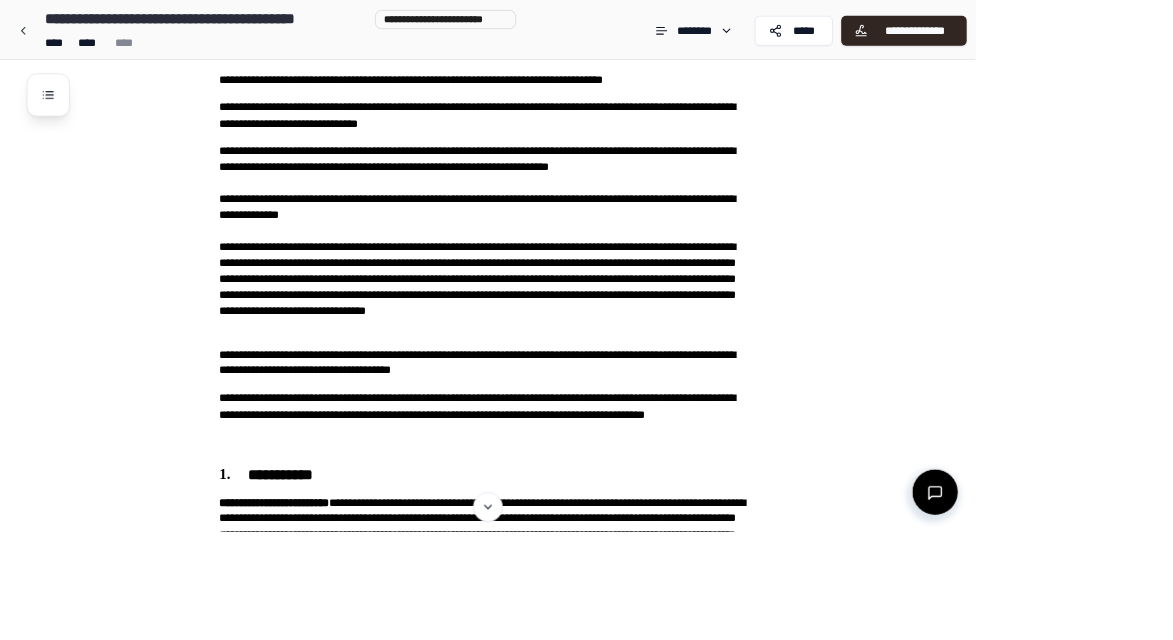 scroll, scrollTop: 269, scrollLeft: 0, axis: vertical 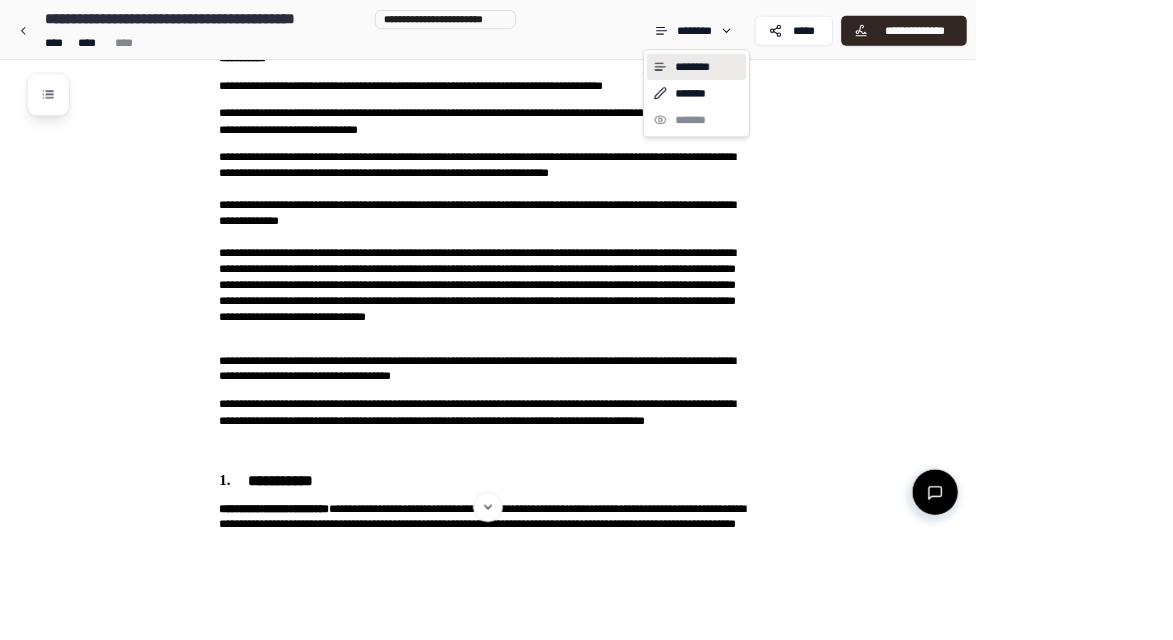 click on "**********" at bounding box center [586, 993] 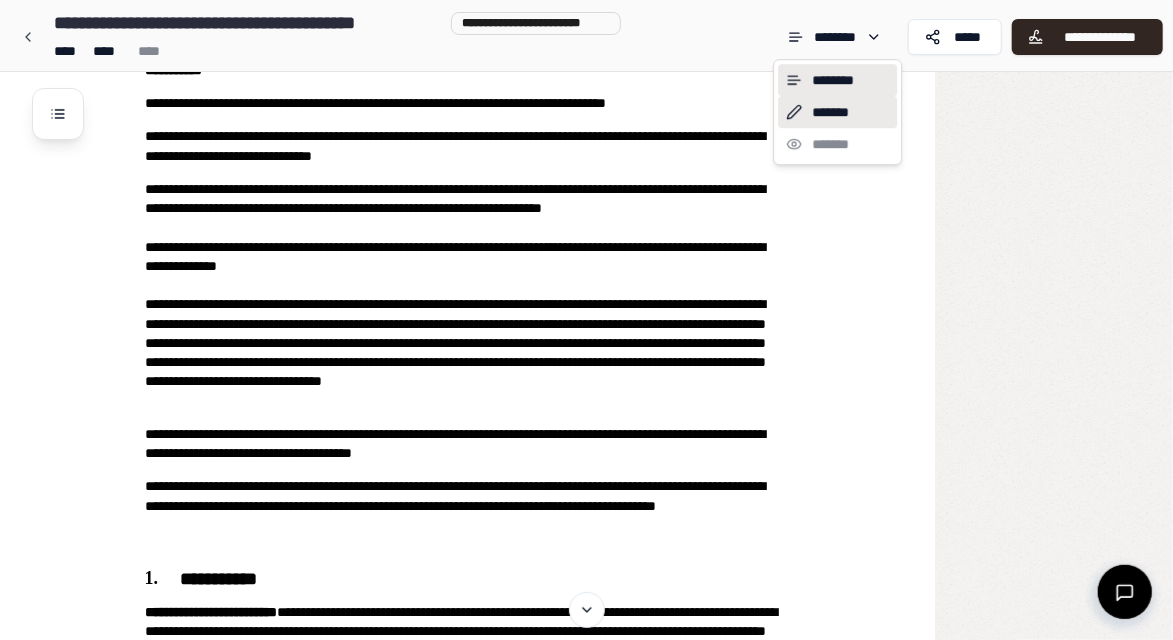 click on "*******" at bounding box center [837, 112] 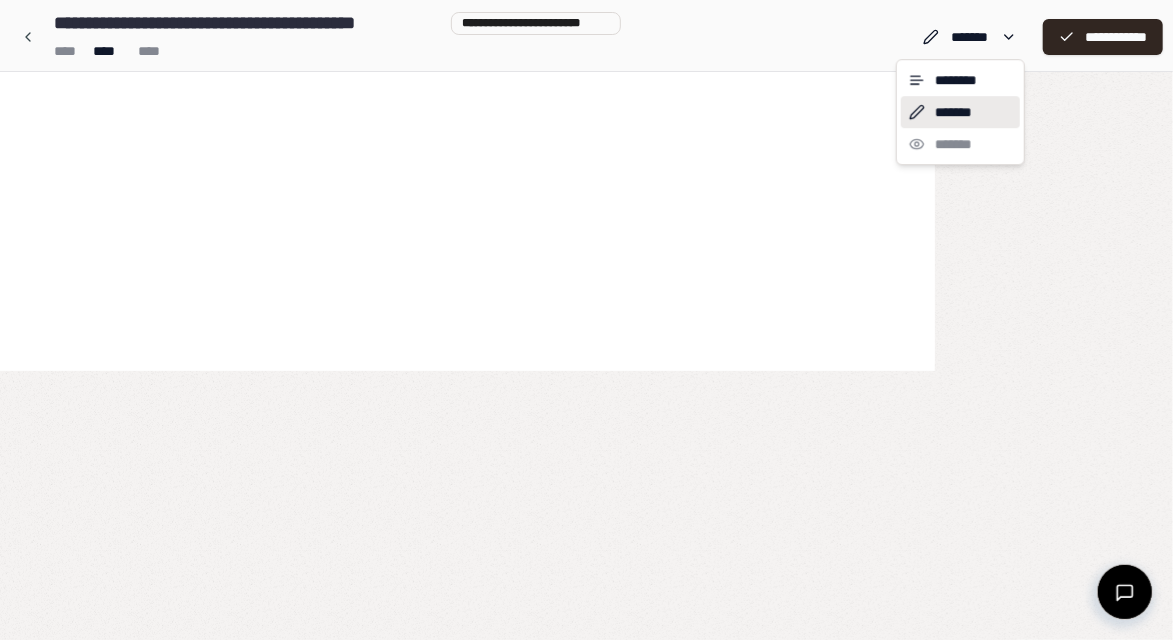 scroll, scrollTop: 0, scrollLeft: 0, axis: both 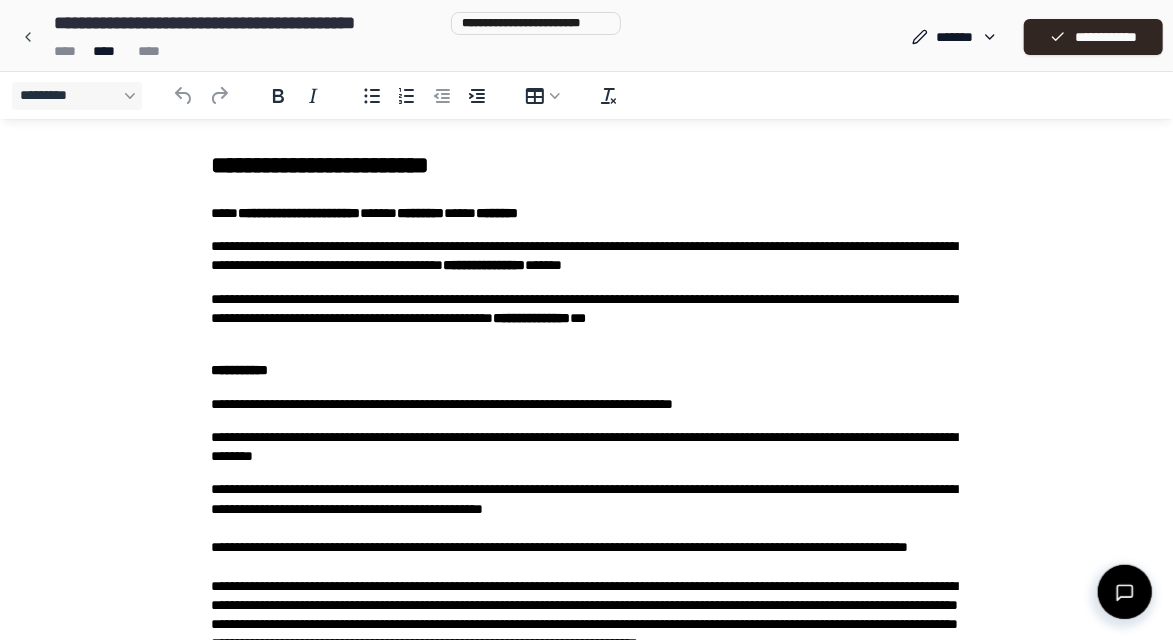 click on "**********" at bounding box center (587, 212) 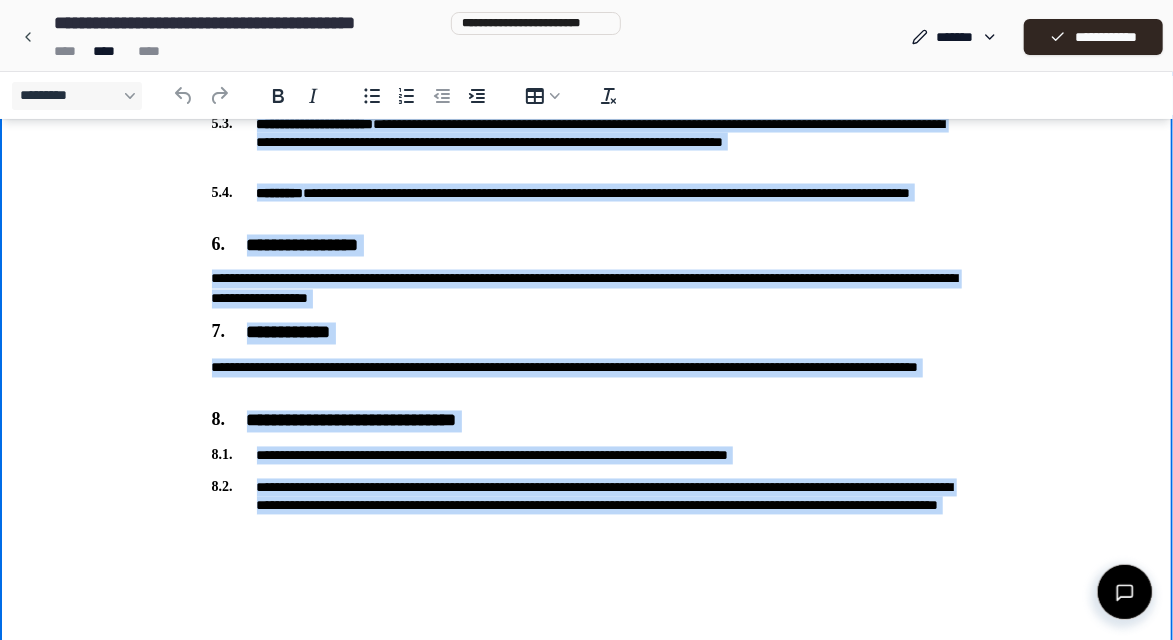 scroll, scrollTop: 1507, scrollLeft: 0, axis: vertical 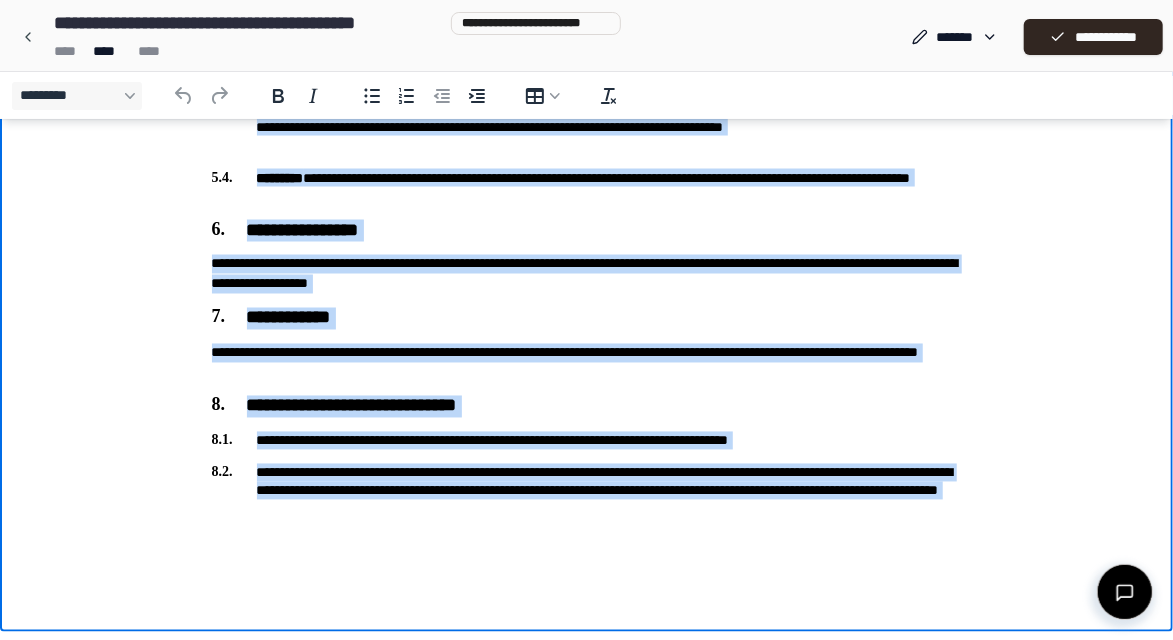 drag, startPoint x: 260, startPoint y: 541, endPoint x: 640, endPoint y: 532, distance: 380.10657 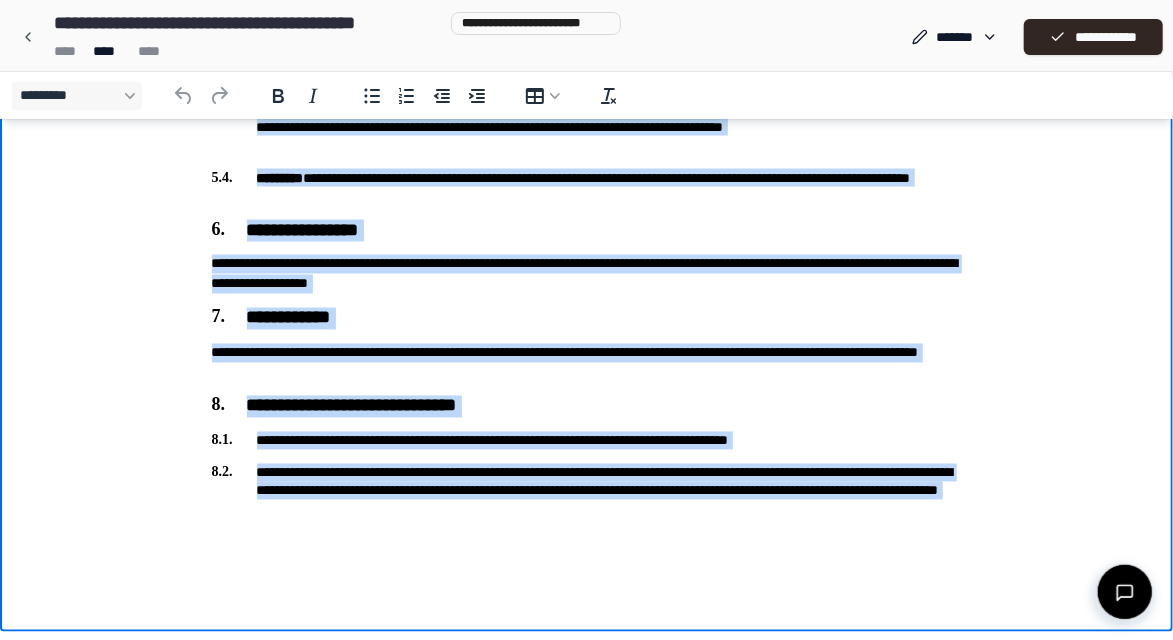 copy on "**********" 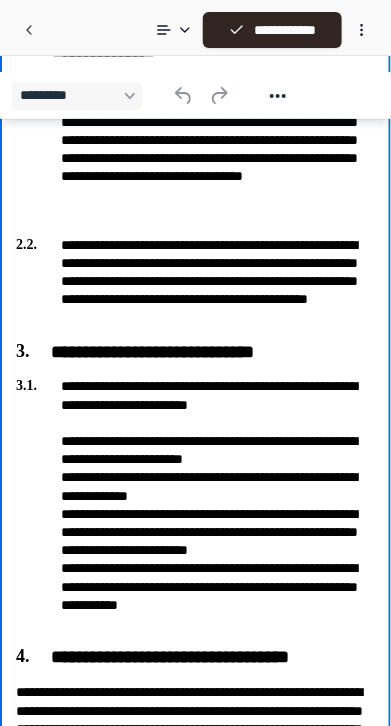 scroll, scrollTop: 1349, scrollLeft: 0, axis: vertical 